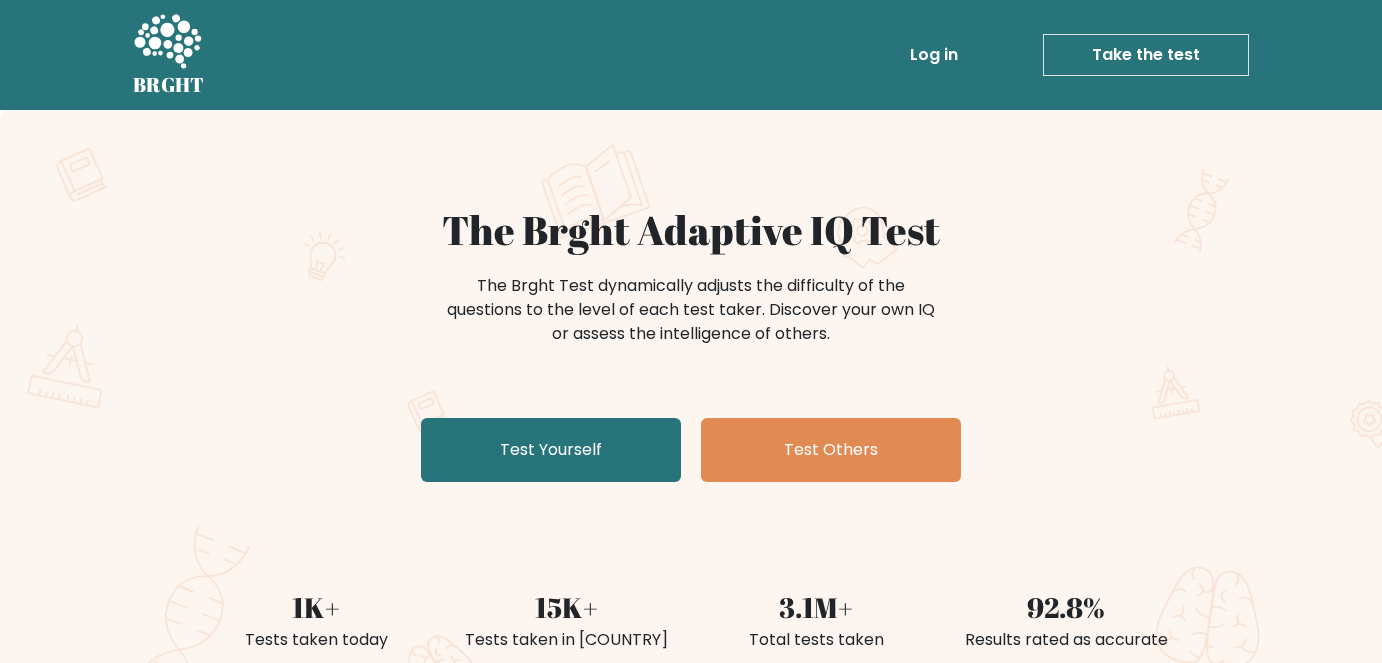 scroll, scrollTop: 0, scrollLeft: 0, axis: both 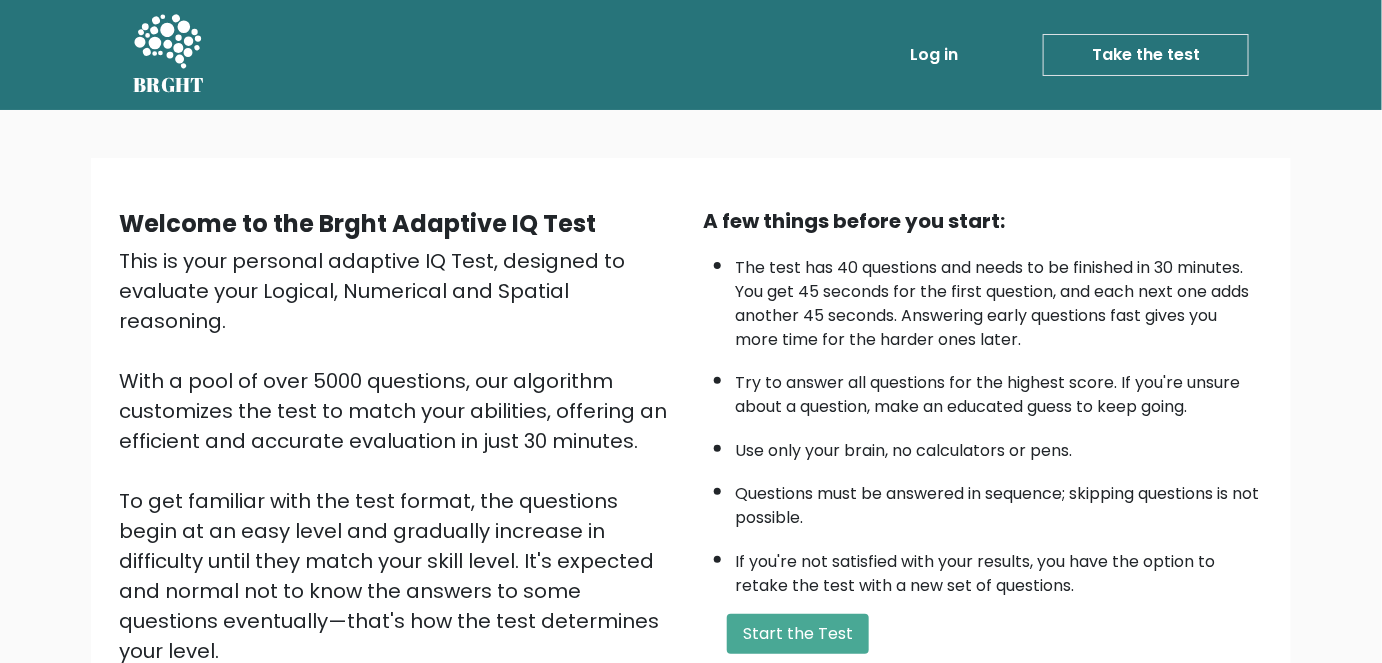 click on "A few things before you start:
The test has 40 questions and needs to be finished in 30 minutes. You get 45 seconds for the first question, and each next one adds another 45 seconds. Answering early questions fast gives you more time for the harder ones later.
Try to answer all questions for the highest score. If you're unsure about a question, make an educated guess to keep going.
Use only your brain, no calculators or pens.
Questions must be answered in sequence; skipping questions is not possible.
If you're not satisfied with your results, you have the option to retake the test with a new set of questions.
Start the Test" at bounding box center (983, 466) 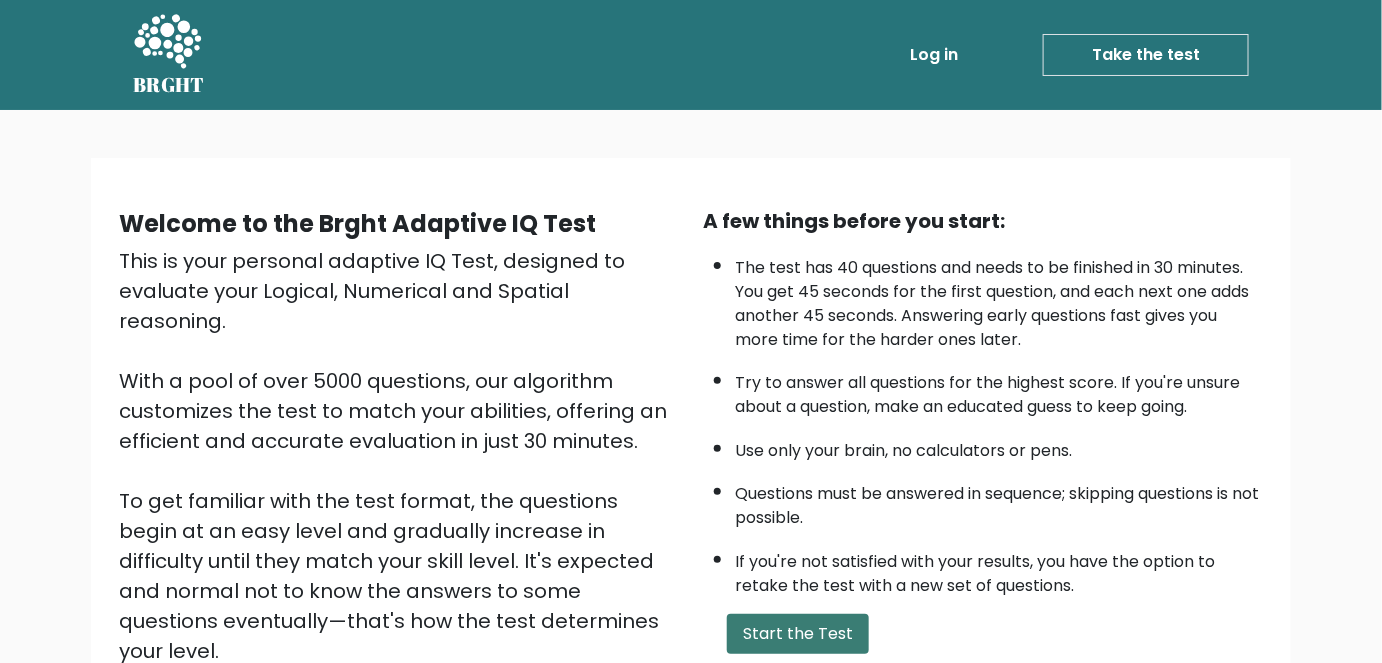 click on "Start the Test" at bounding box center [798, 634] 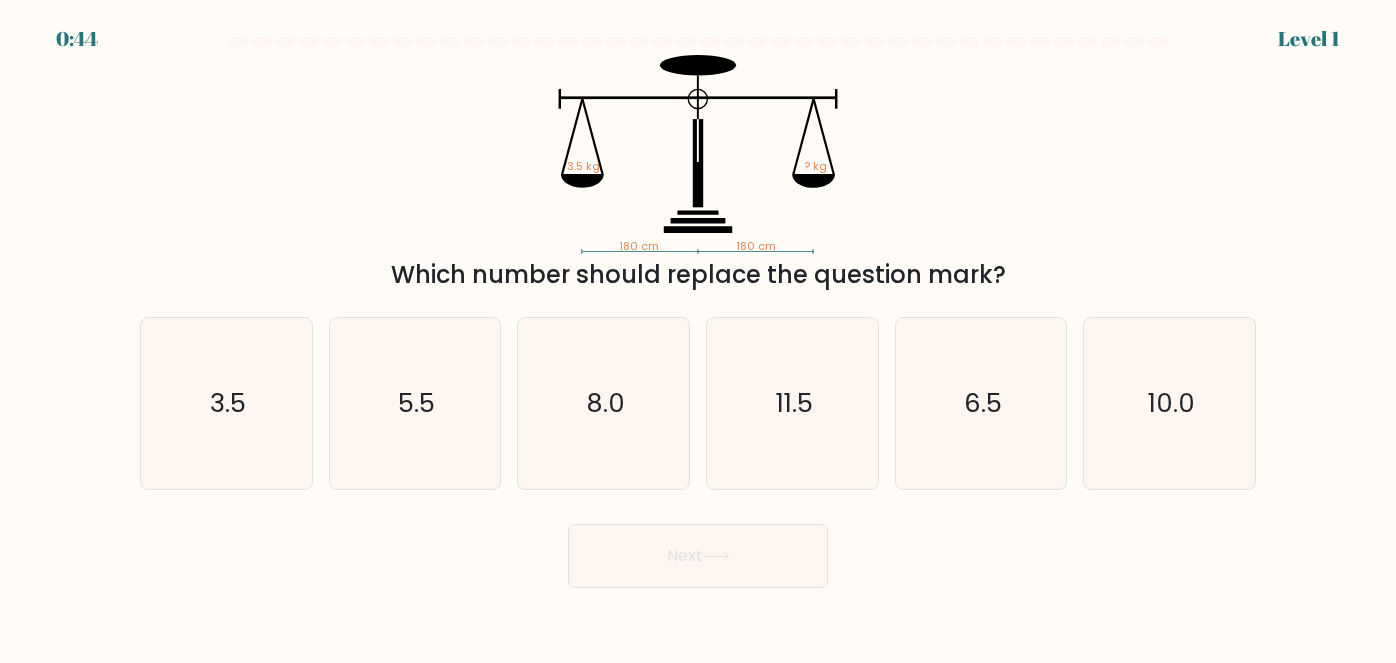 scroll, scrollTop: 0, scrollLeft: 0, axis: both 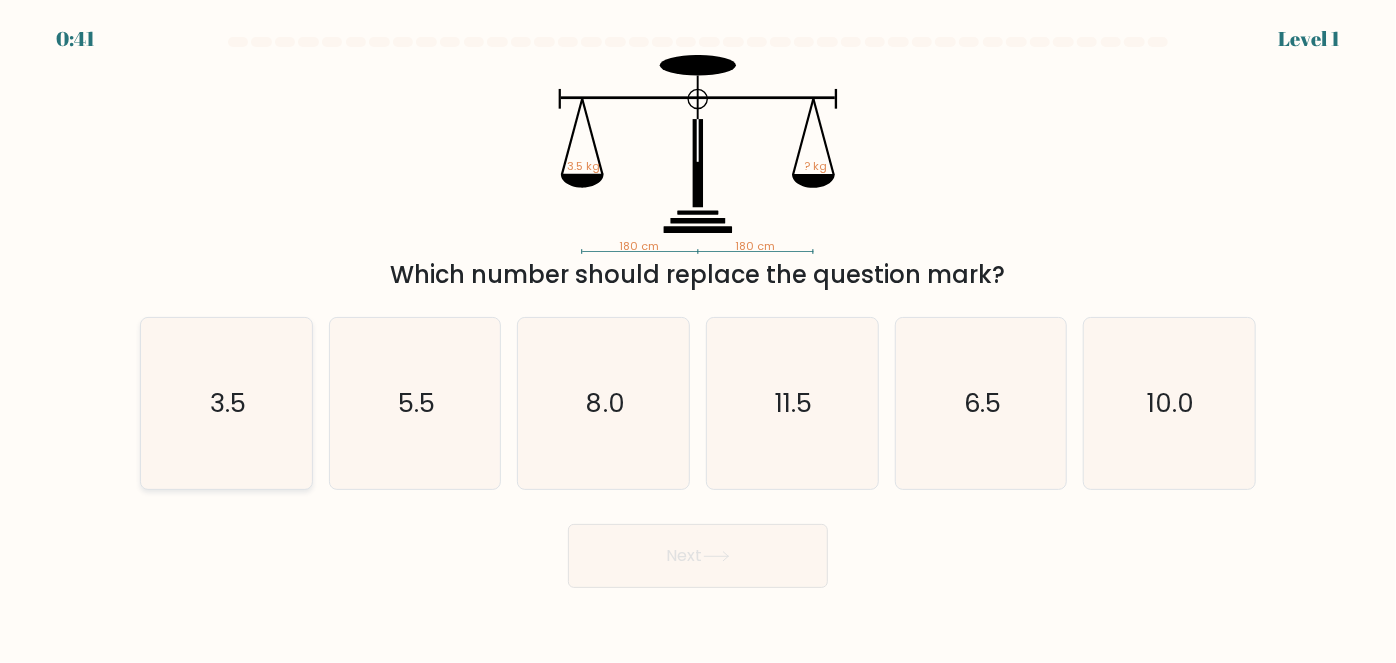 click on "3.5" 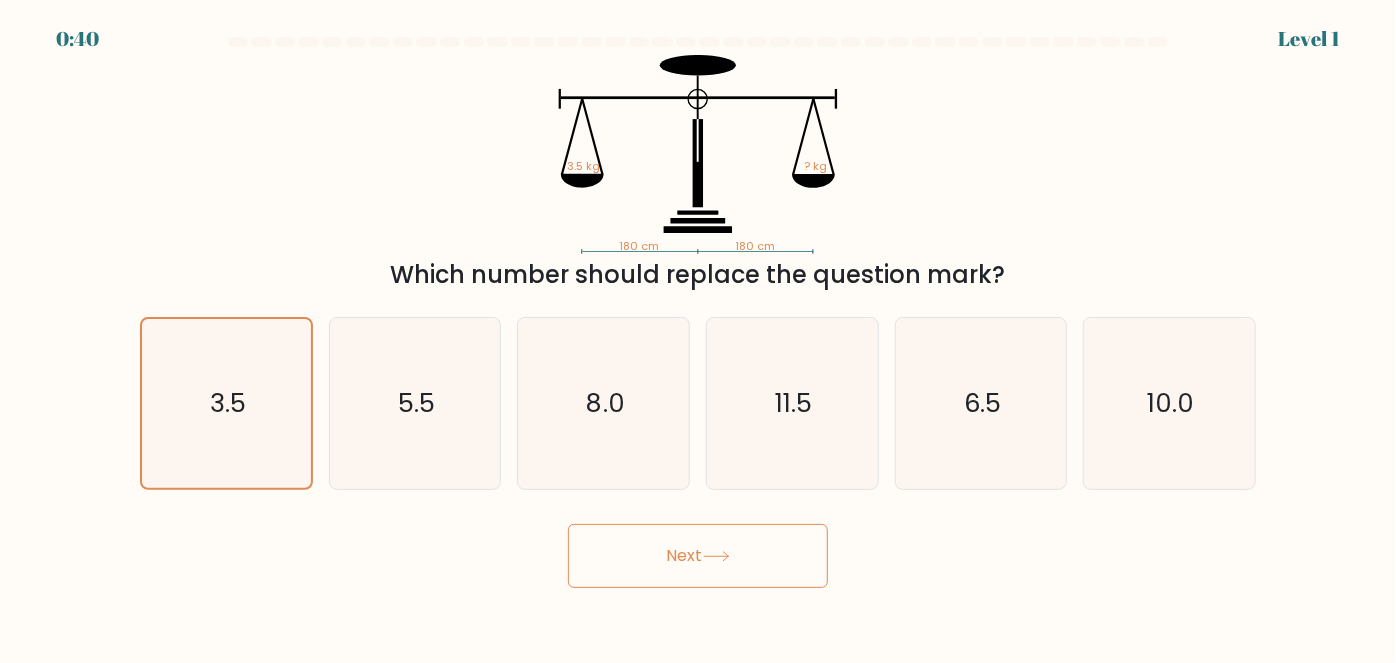 click on "Next" at bounding box center (698, 556) 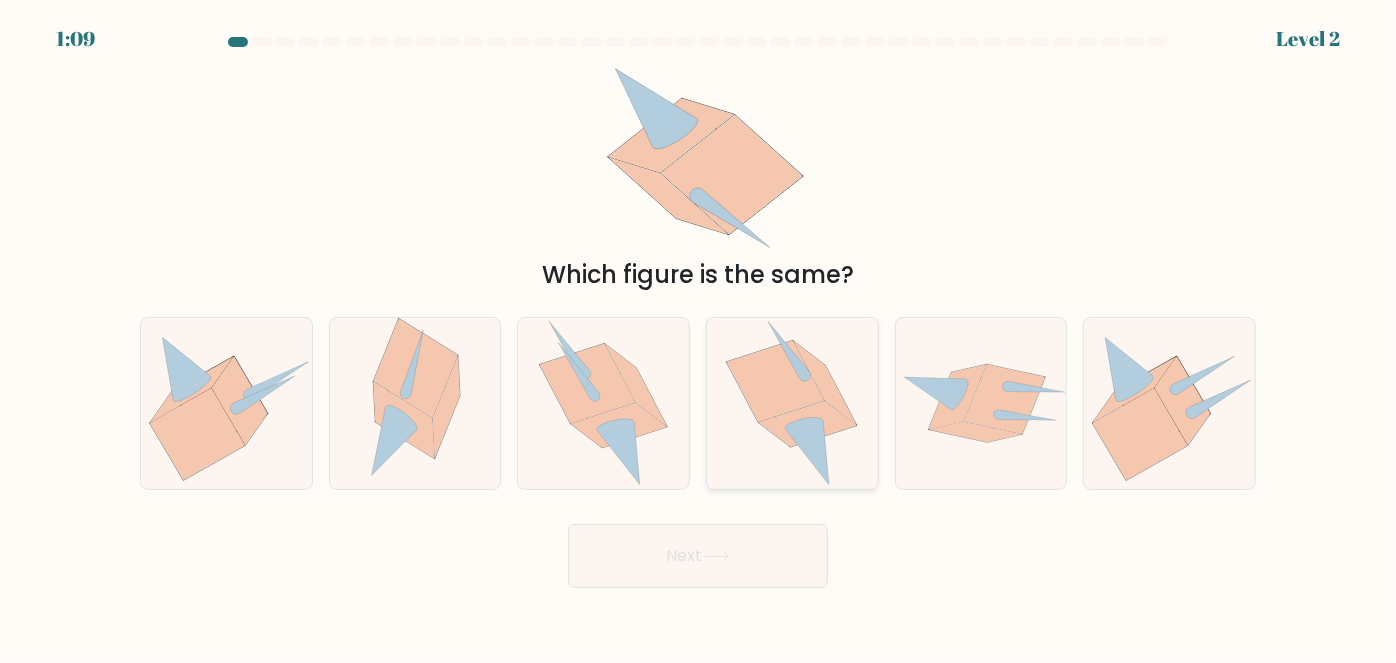 click 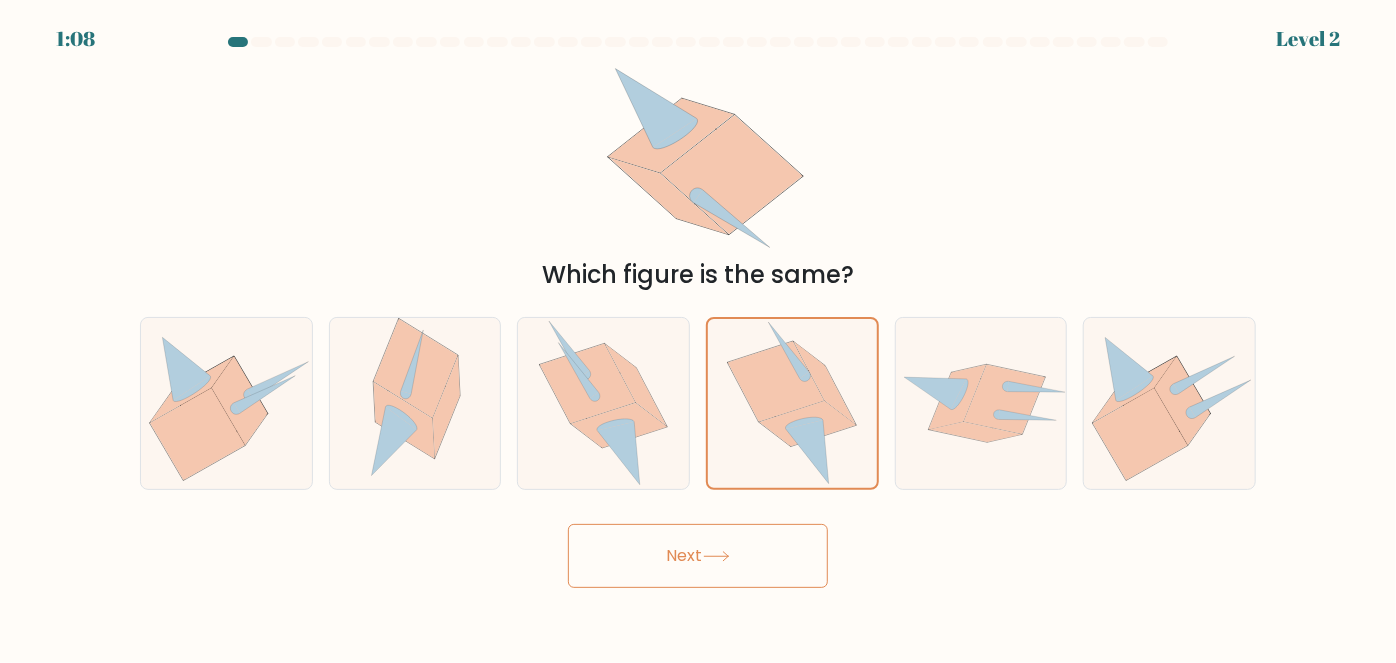 click on "Next" at bounding box center (698, 556) 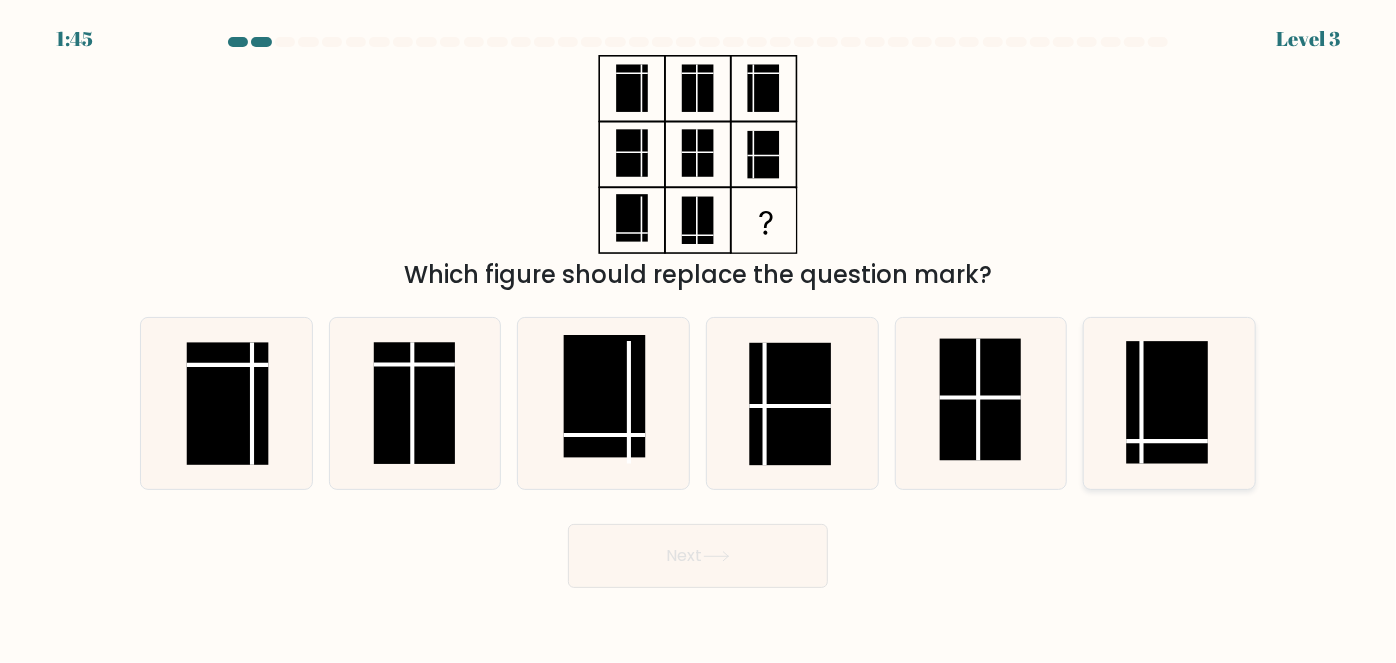 click 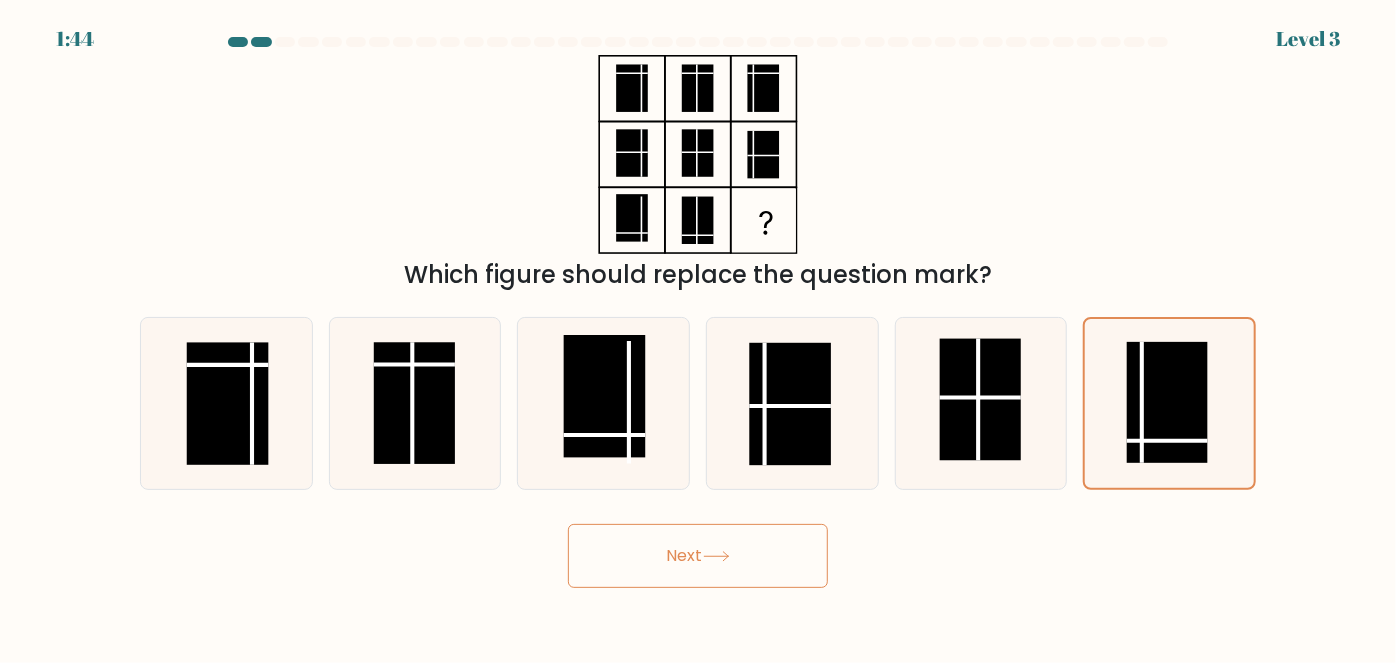 click on "Next" at bounding box center (698, 556) 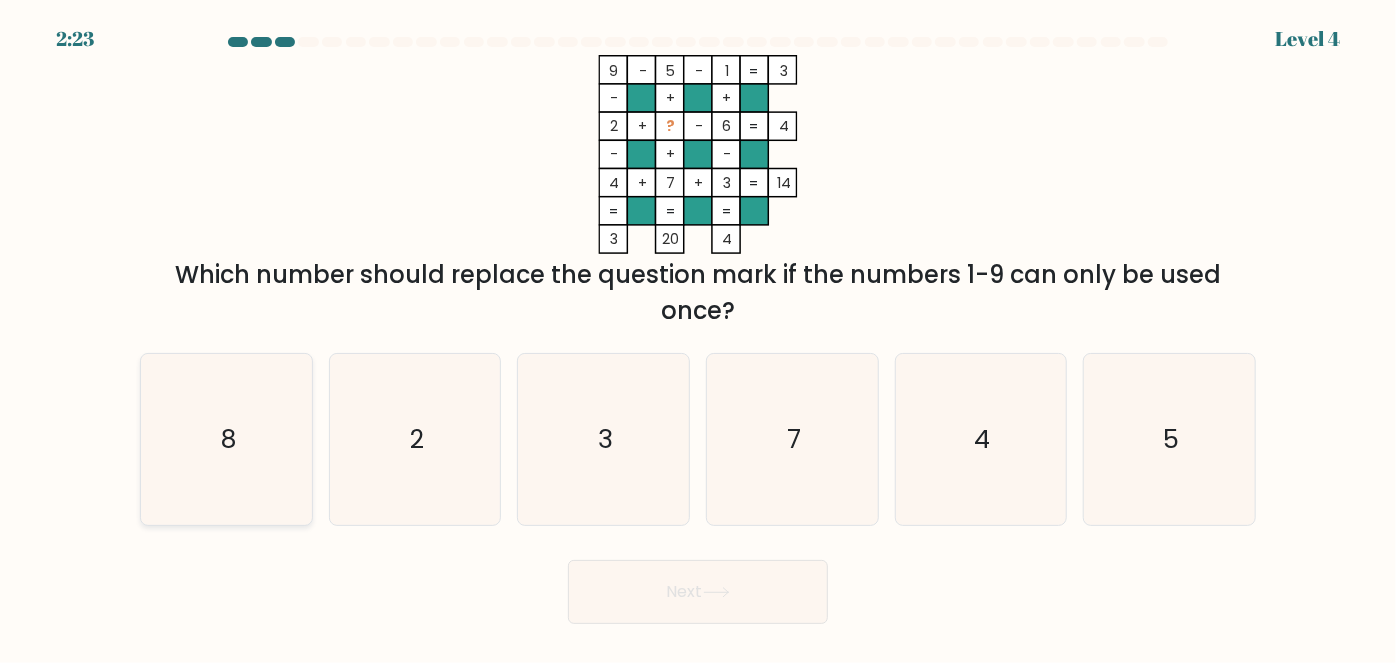 click on "8" 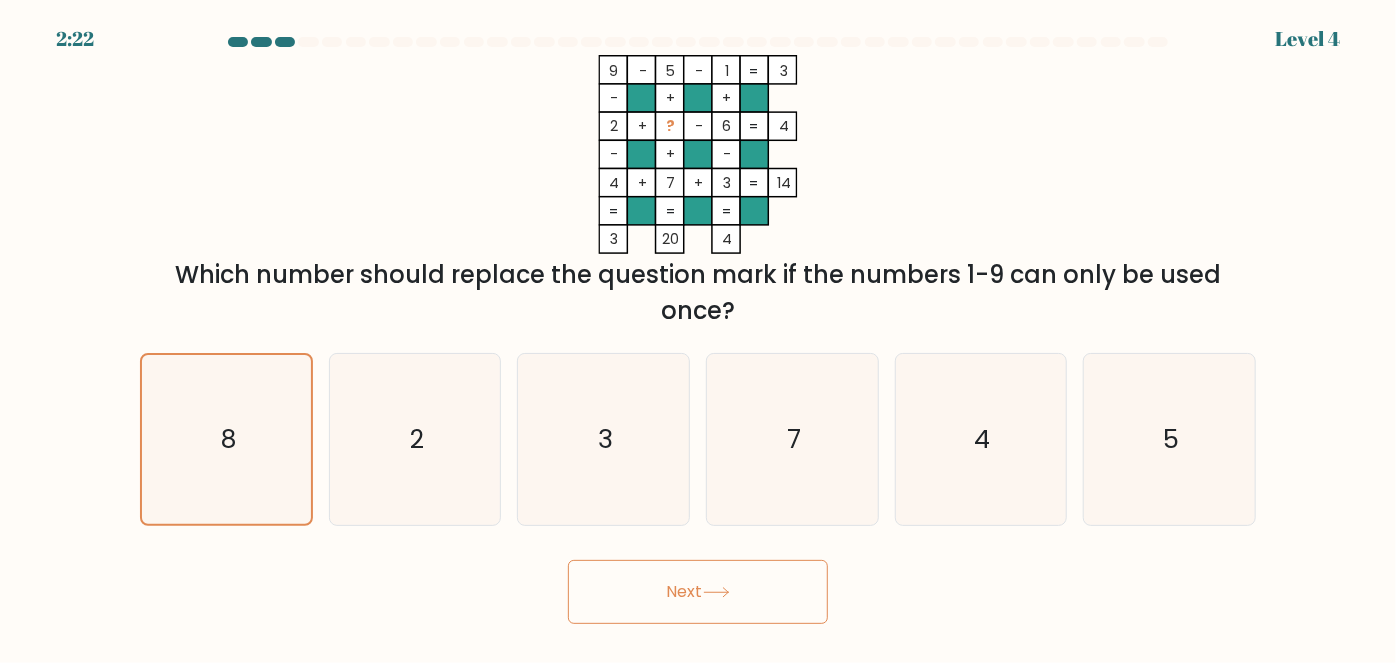 click on "Next" at bounding box center (698, 592) 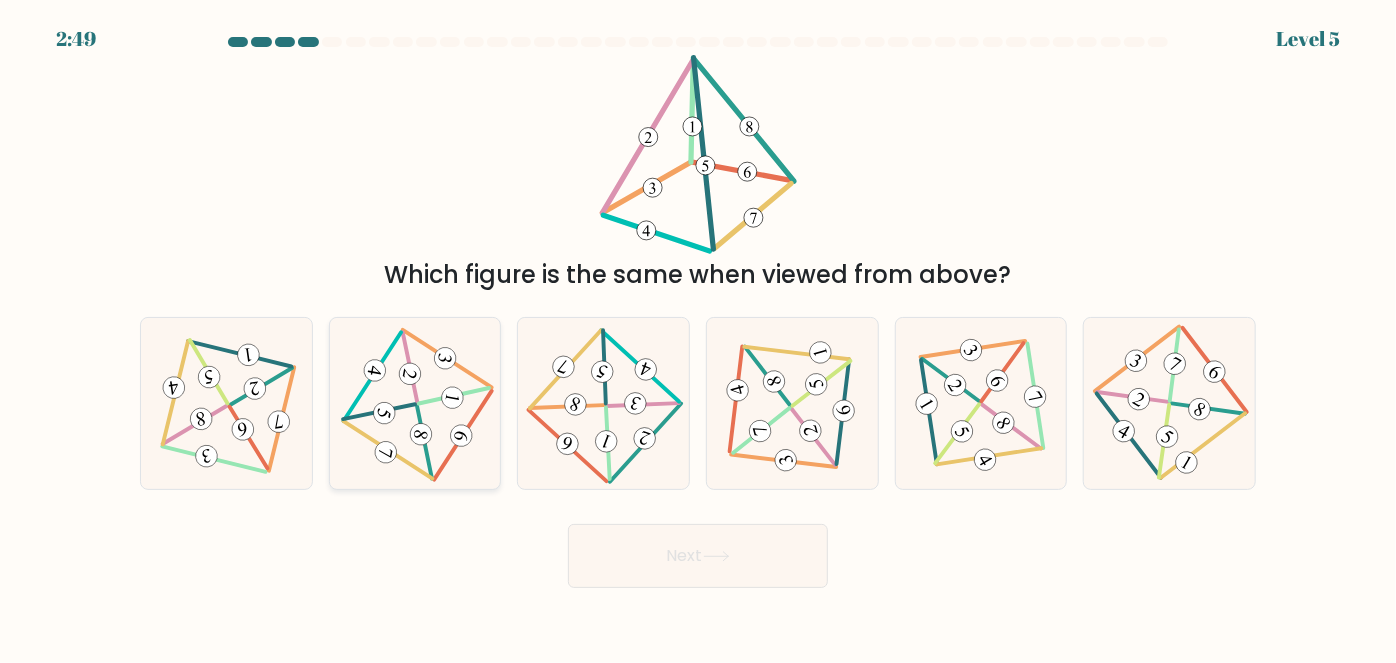 click 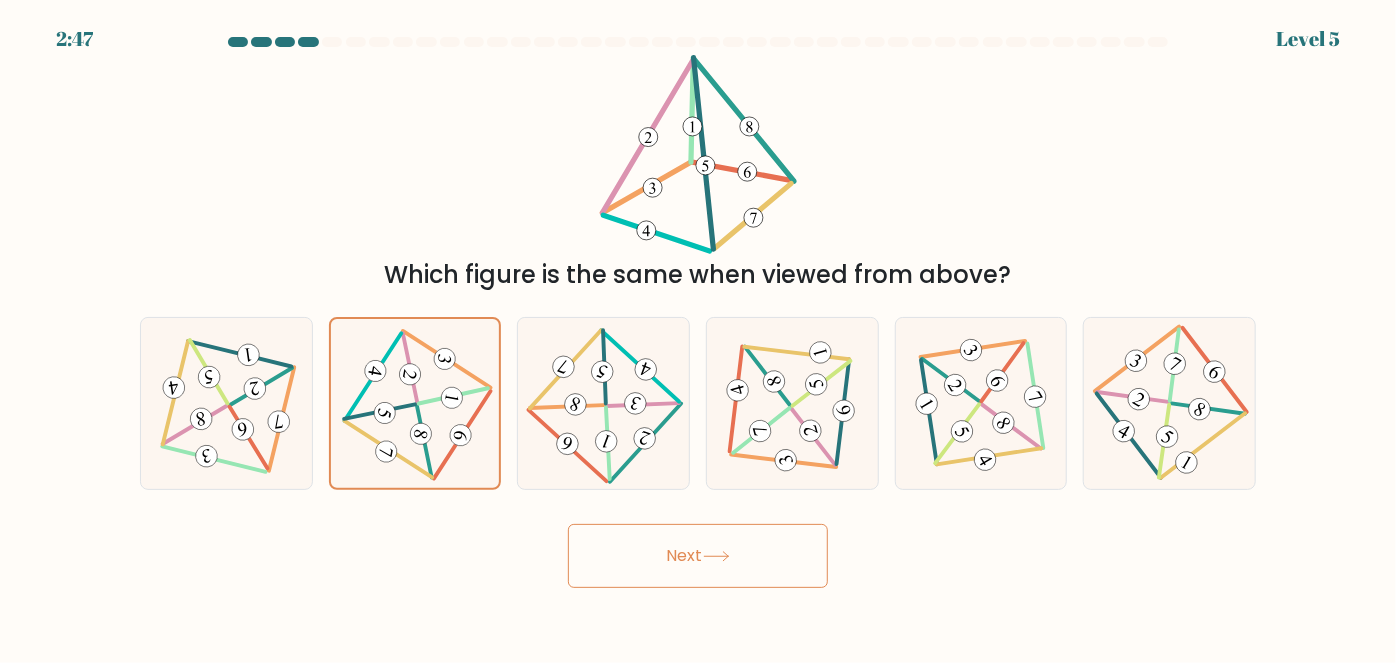 click on "Next" at bounding box center [698, 556] 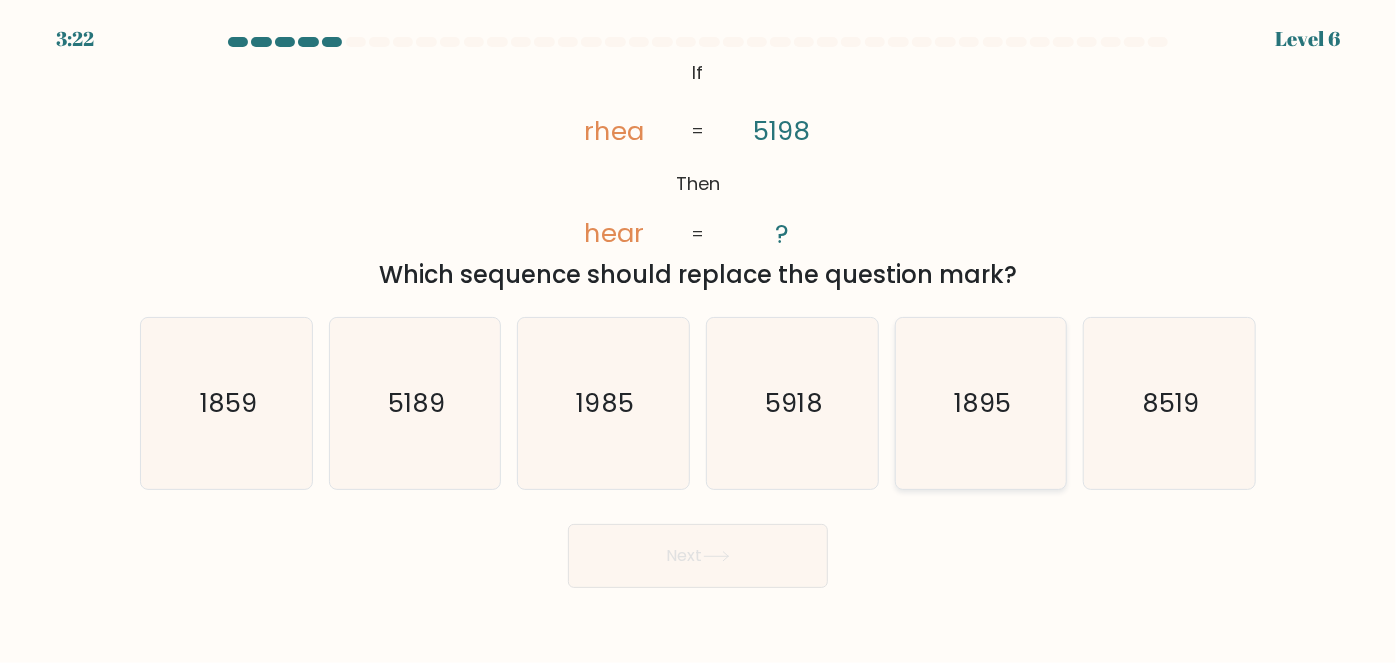 click on "1895" 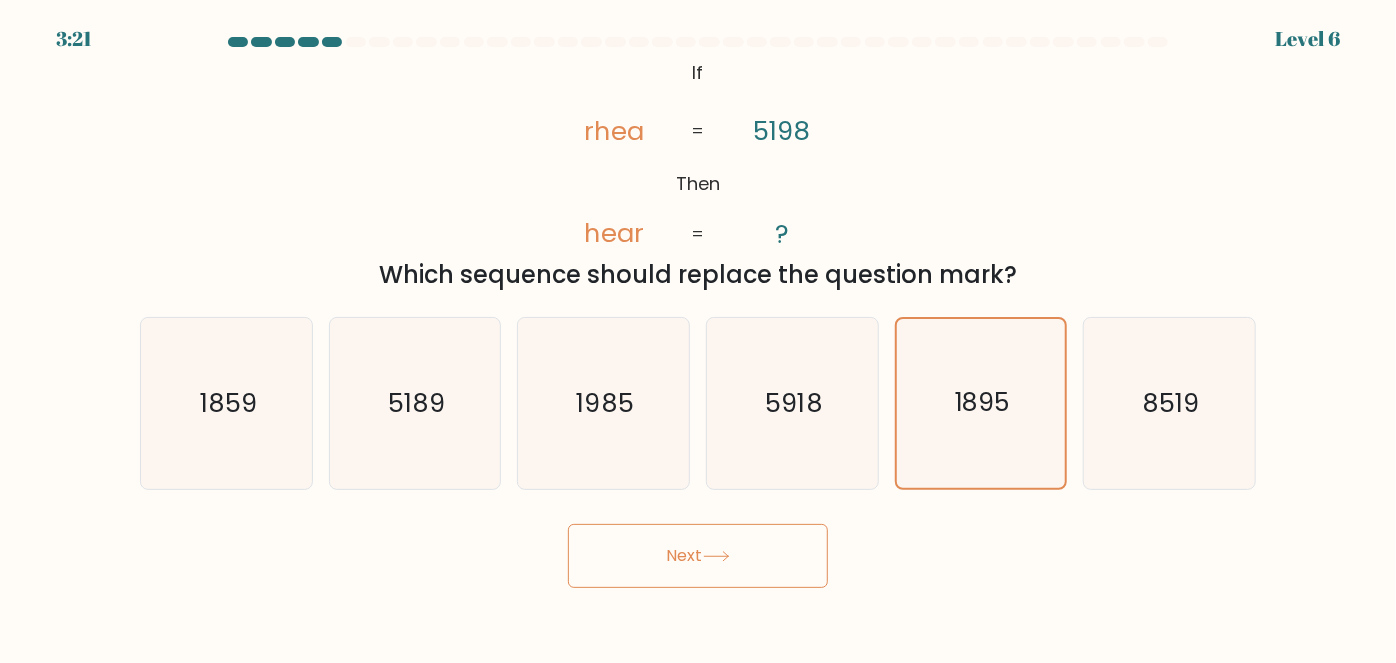 click on "Next" at bounding box center (698, 556) 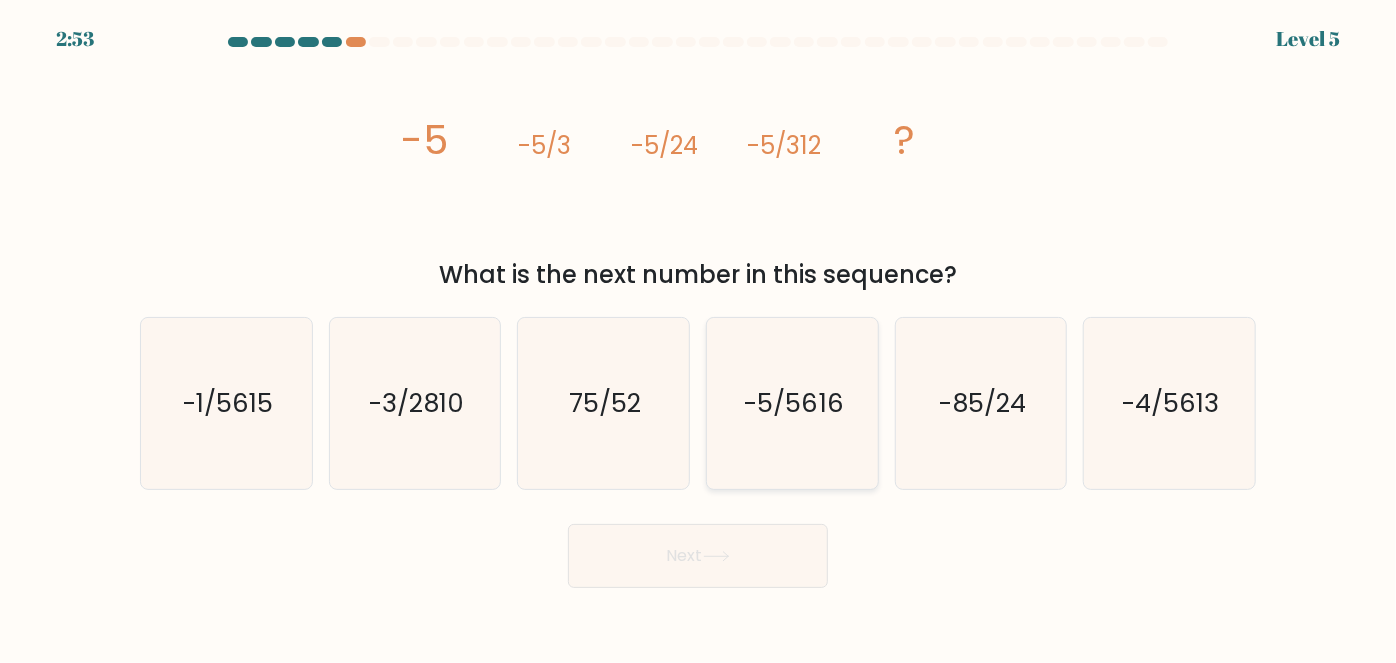 click on "-5/5616" 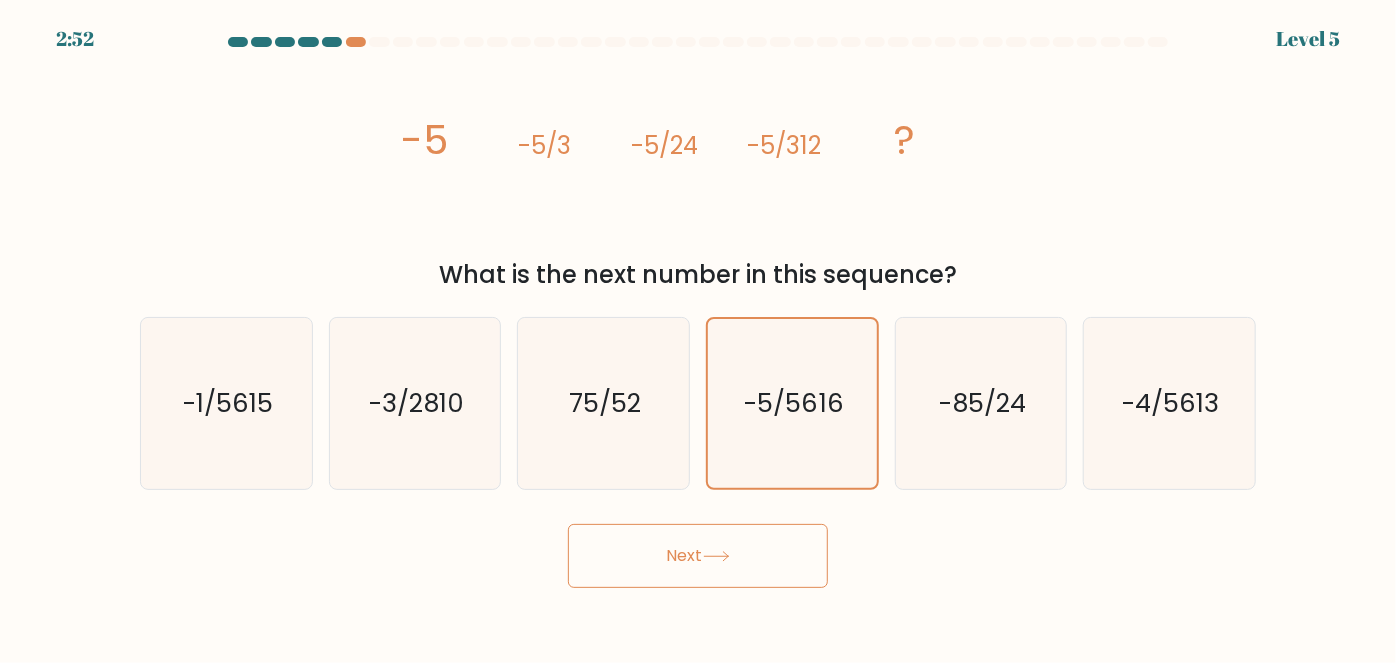 click at bounding box center (698, 312) 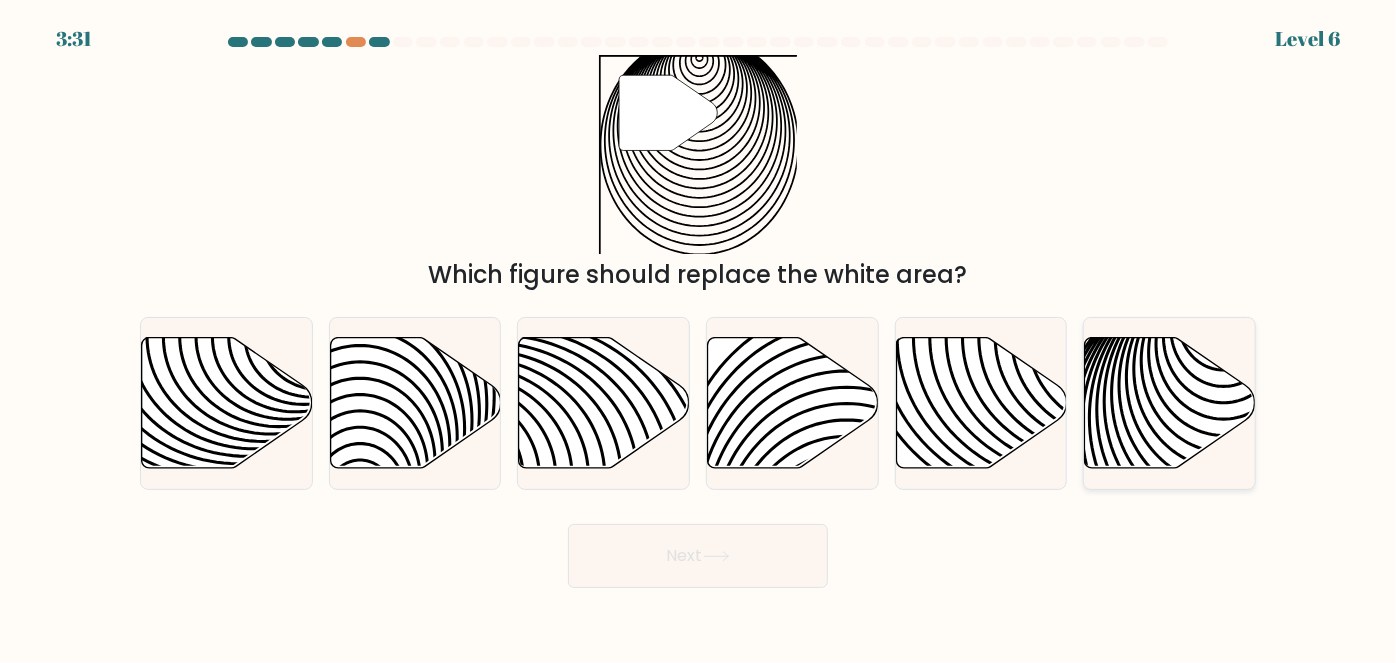 click 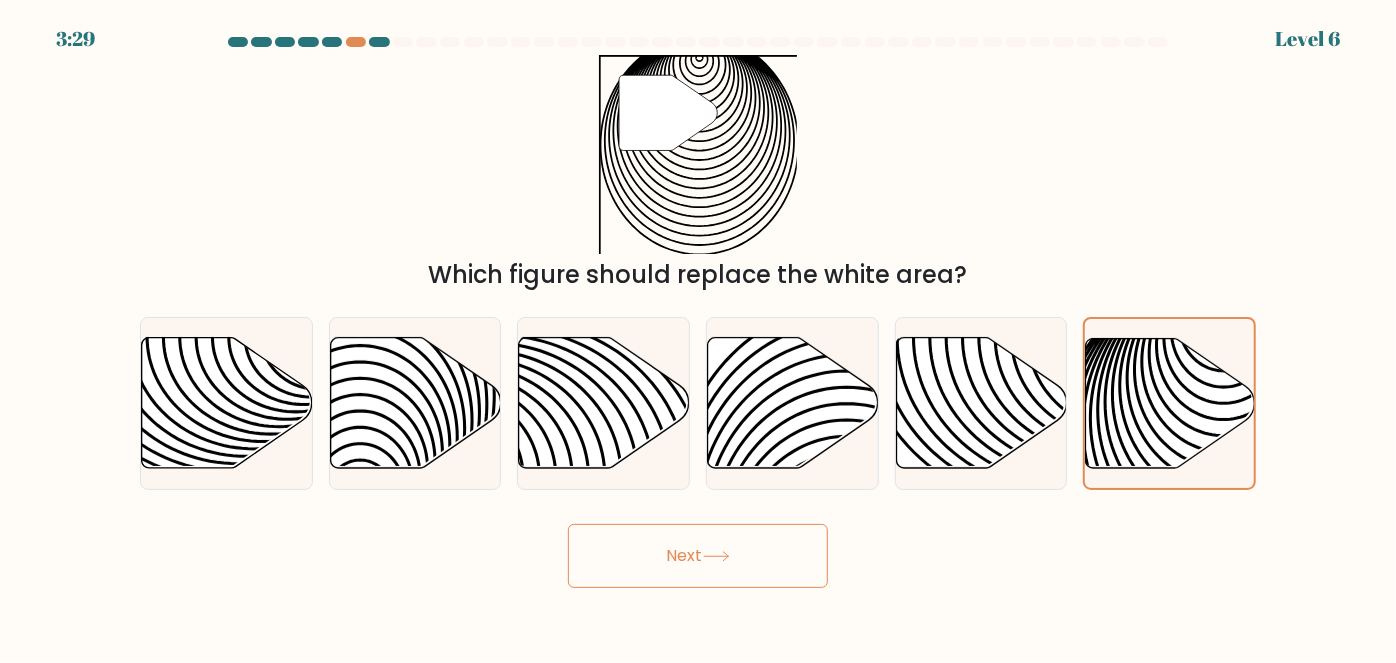 click on "Next" at bounding box center [698, 556] 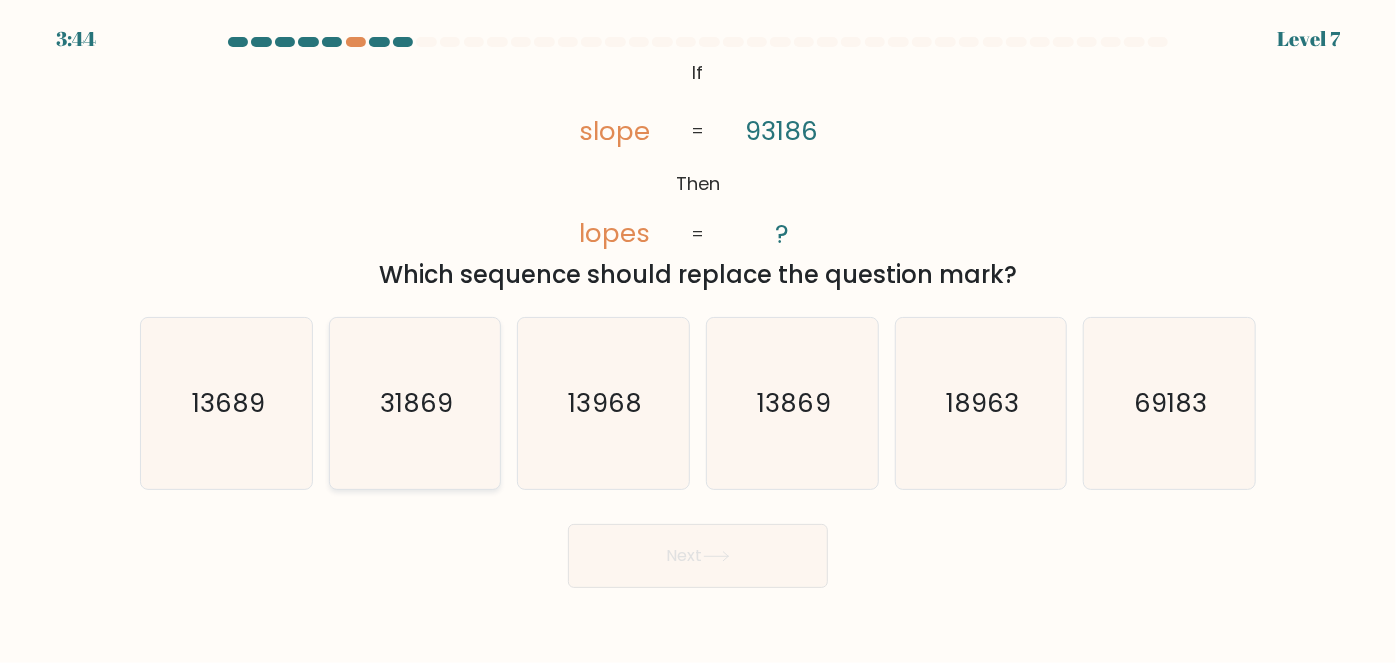 click on "31869" 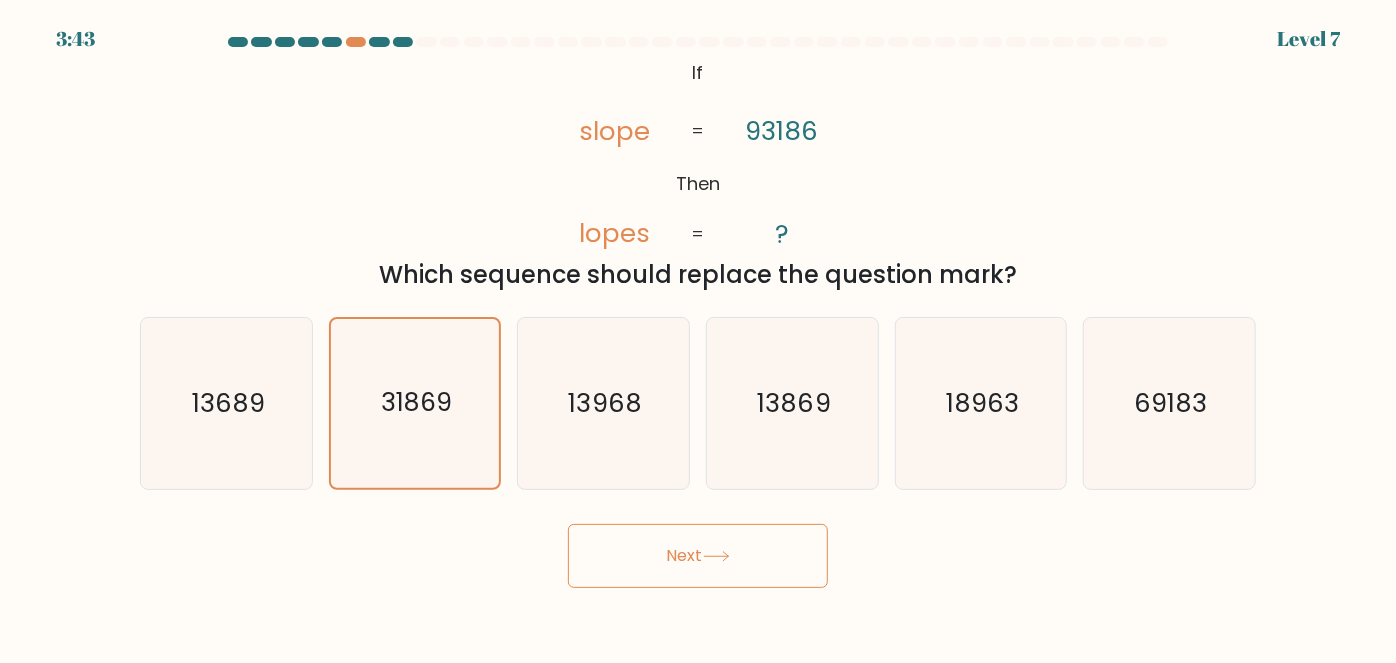 click on "Next" at bounding box center [698, 556] 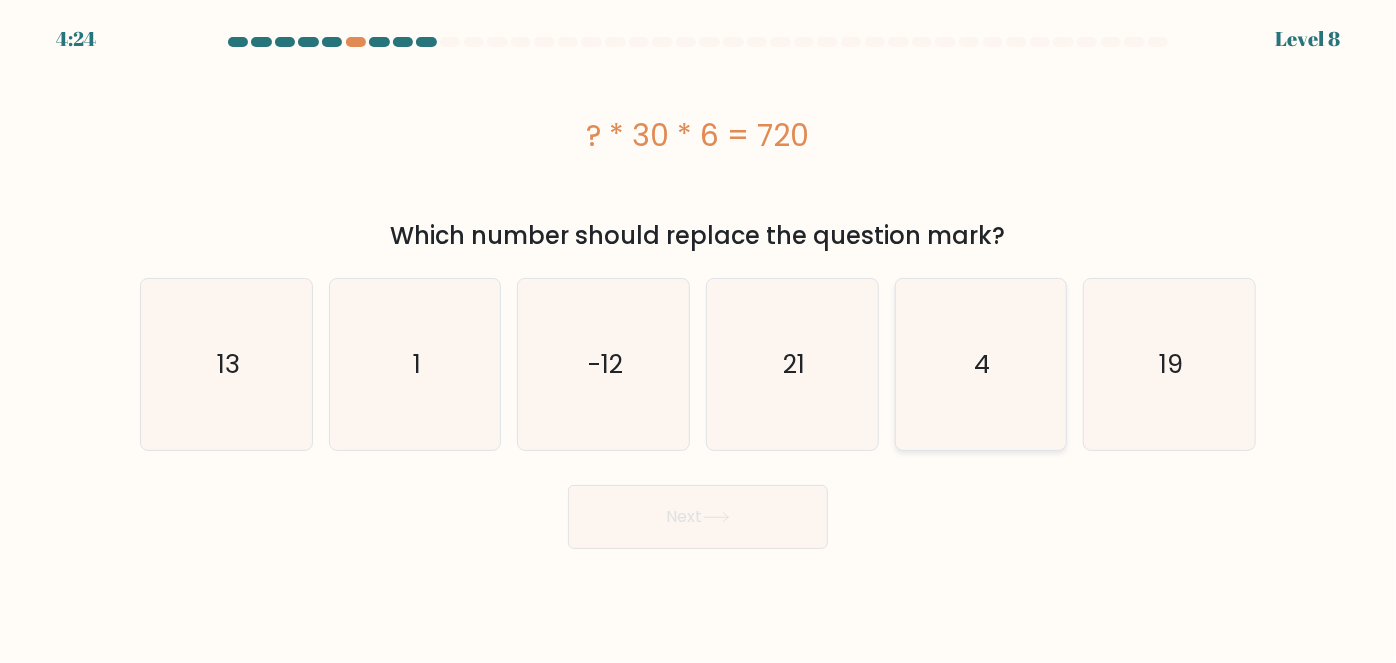 click on "4" 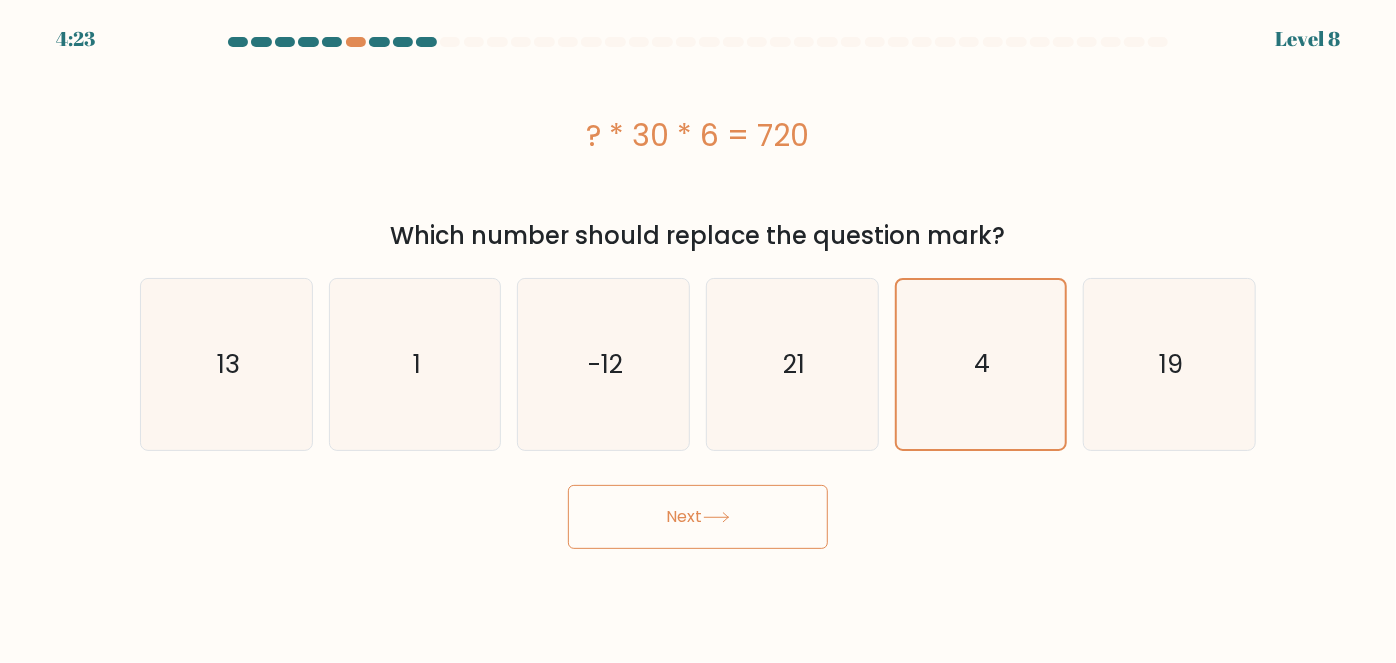 click on "Next" at bounding box center (698, 517) 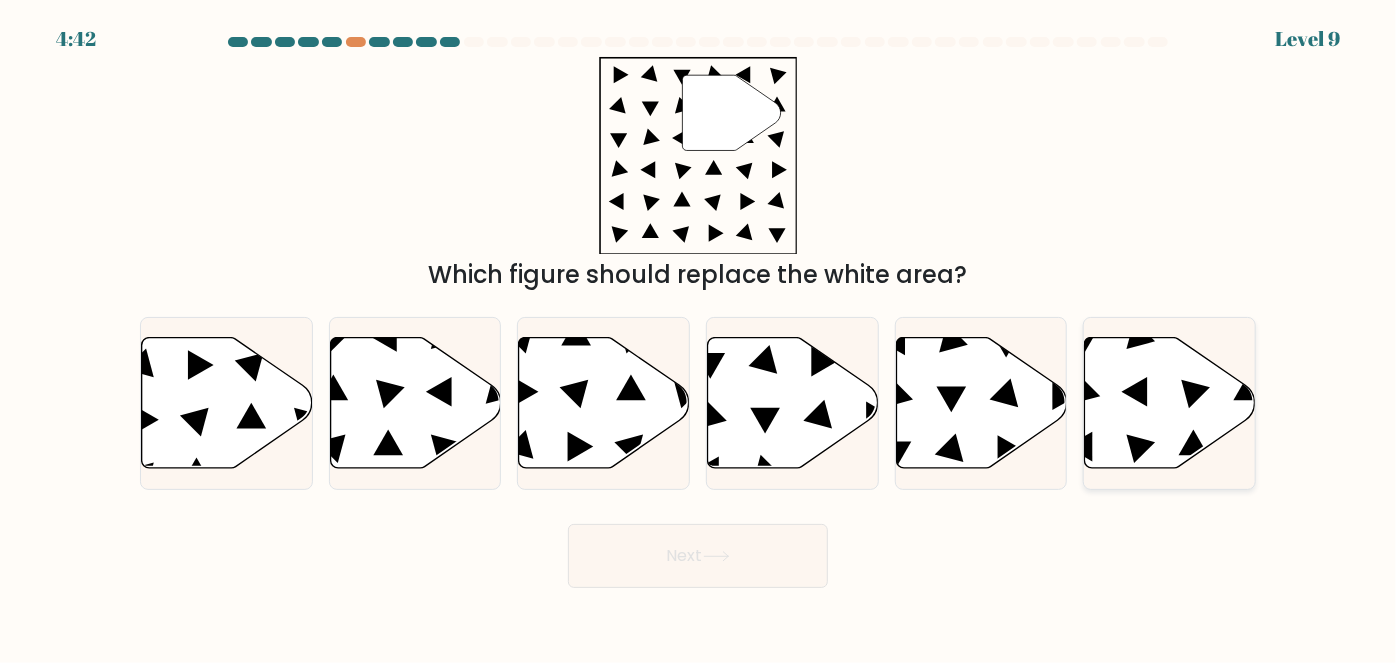 click 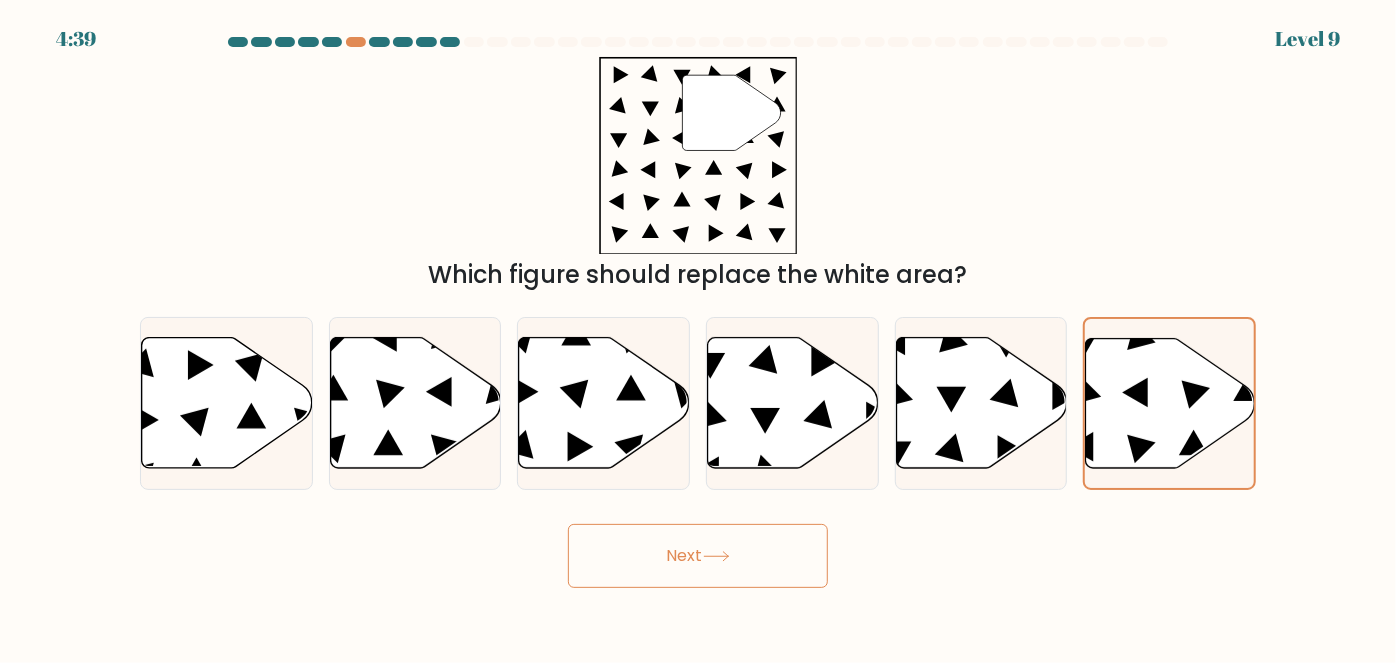 click on "Next" at bounding box center [698, 556] 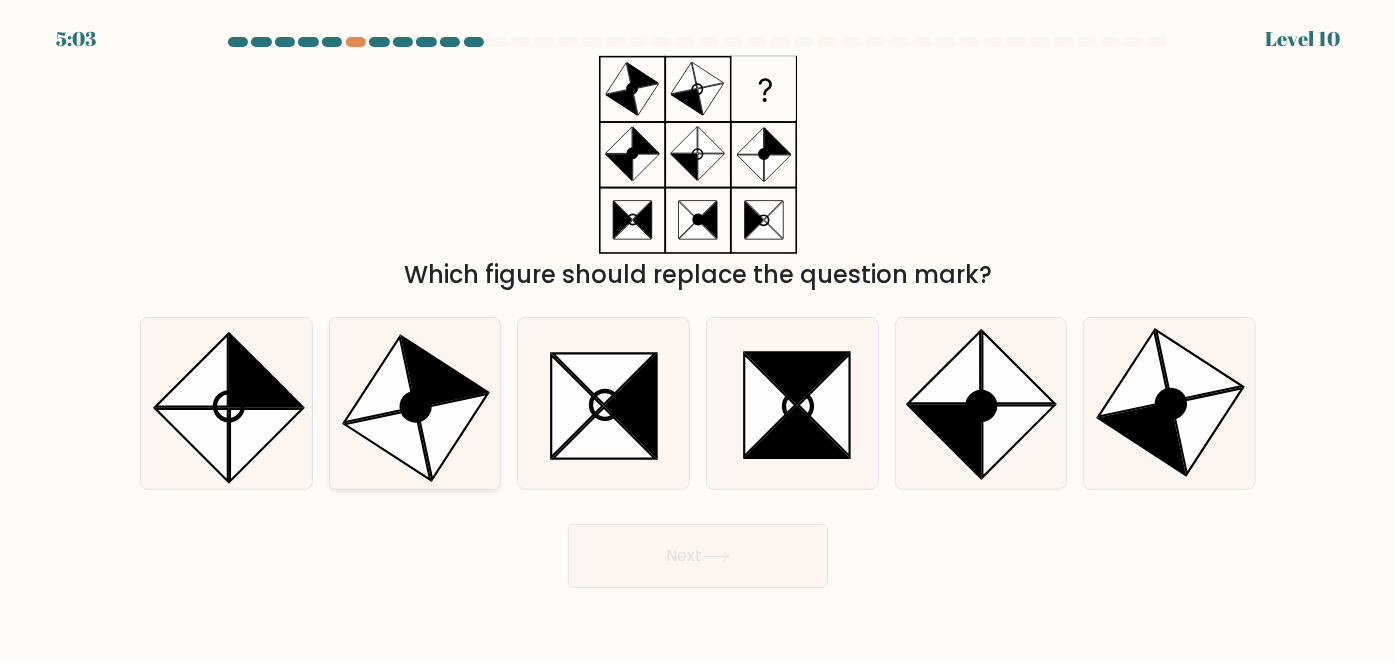 click 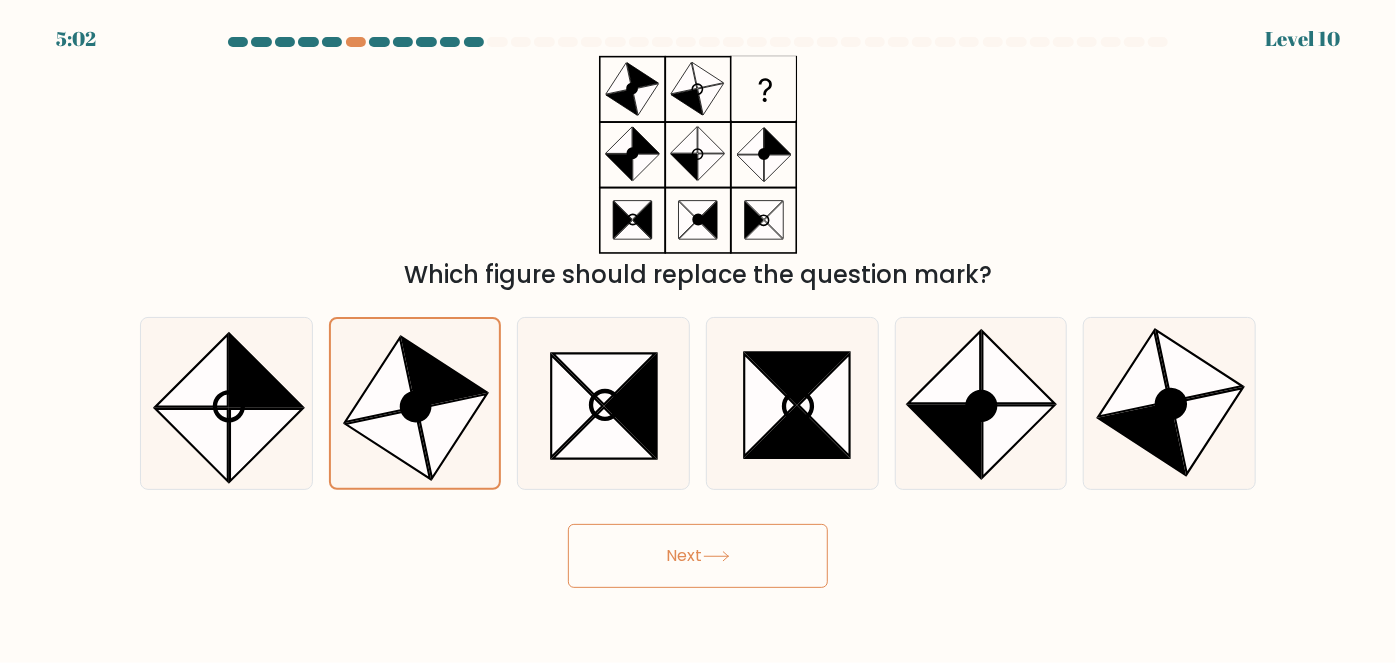 click on "Next" at bounding box center [698, 556] 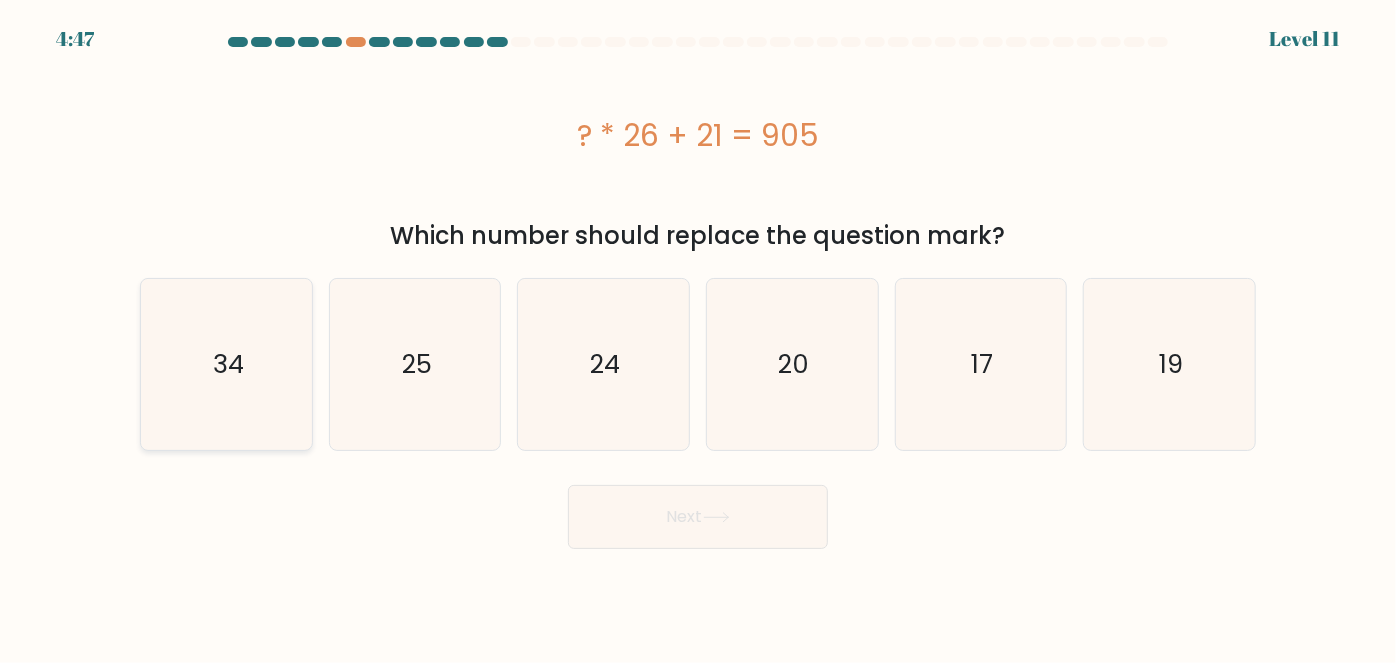 click on "34" 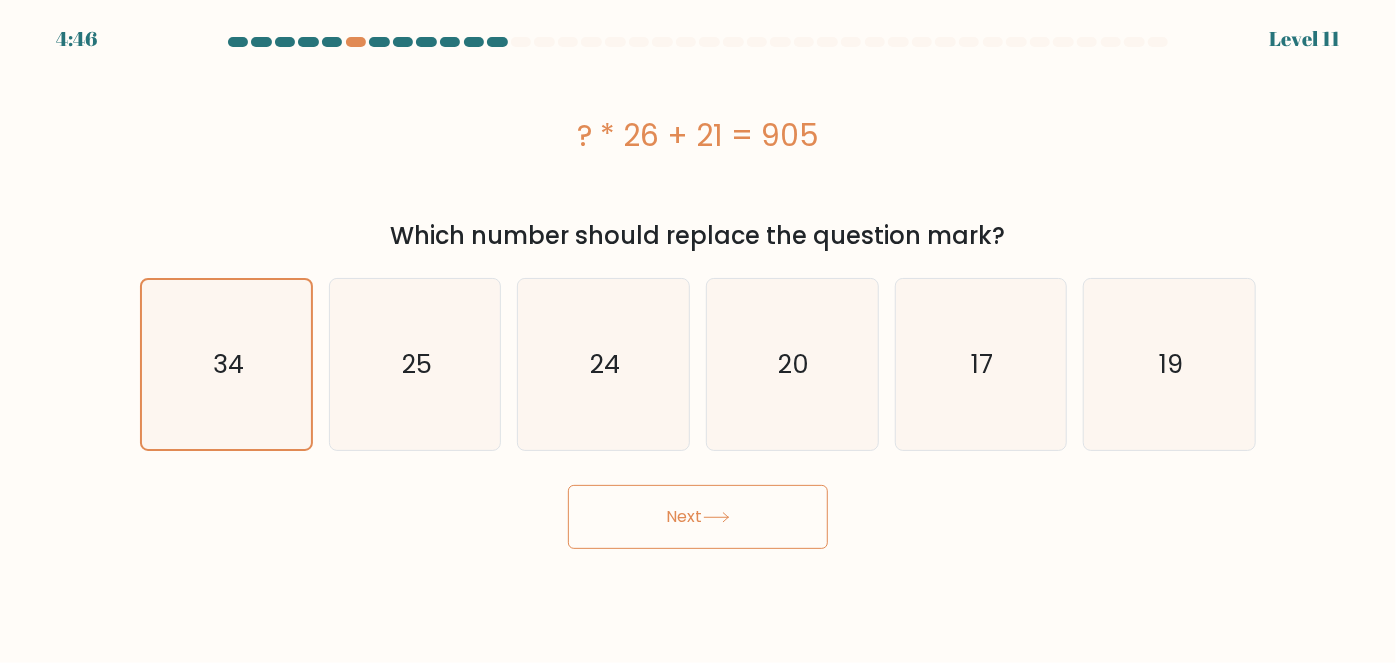 click on "Next" at bounding box center (698, 517) 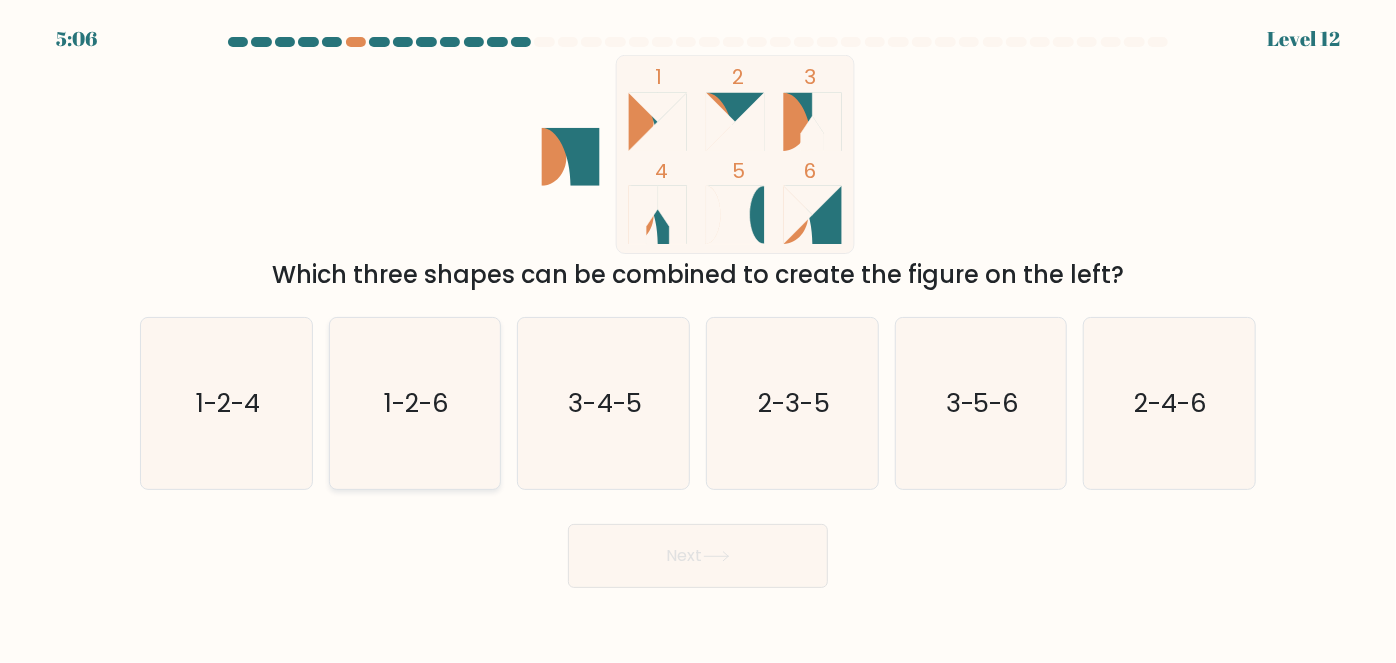 click on "1-2-6" 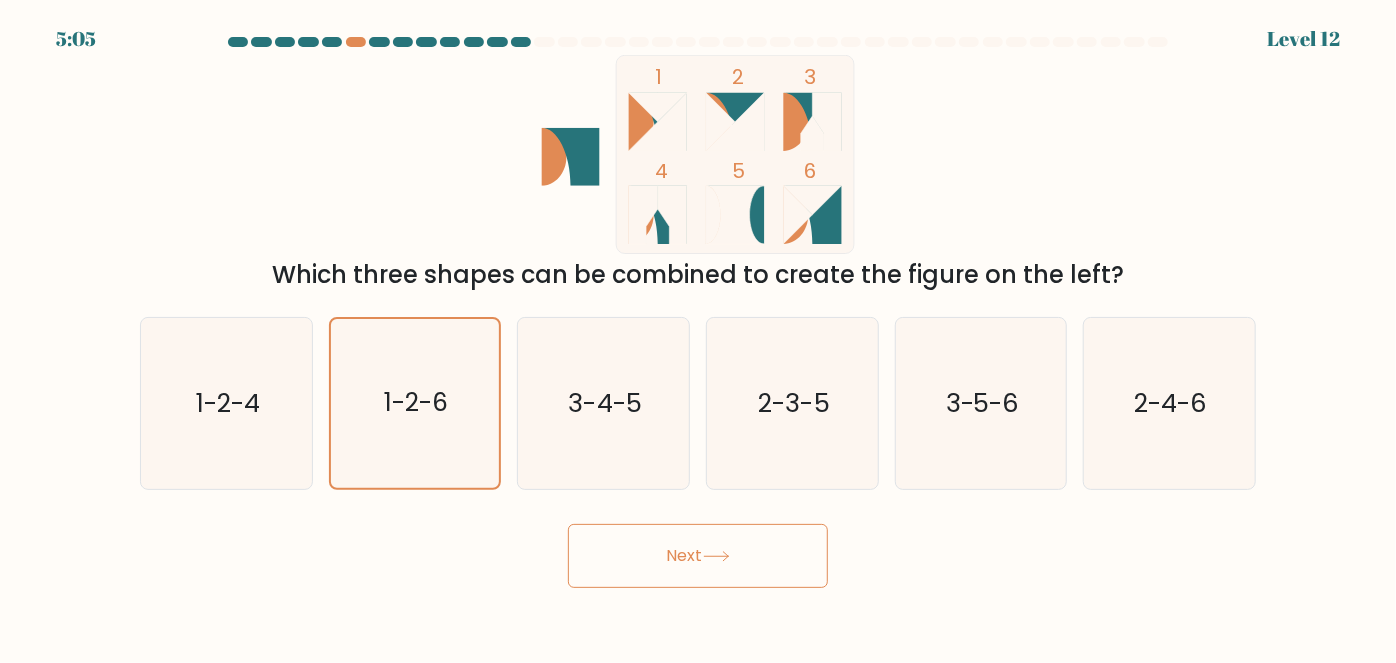 click on "Next" at bounding box center (698, 556) 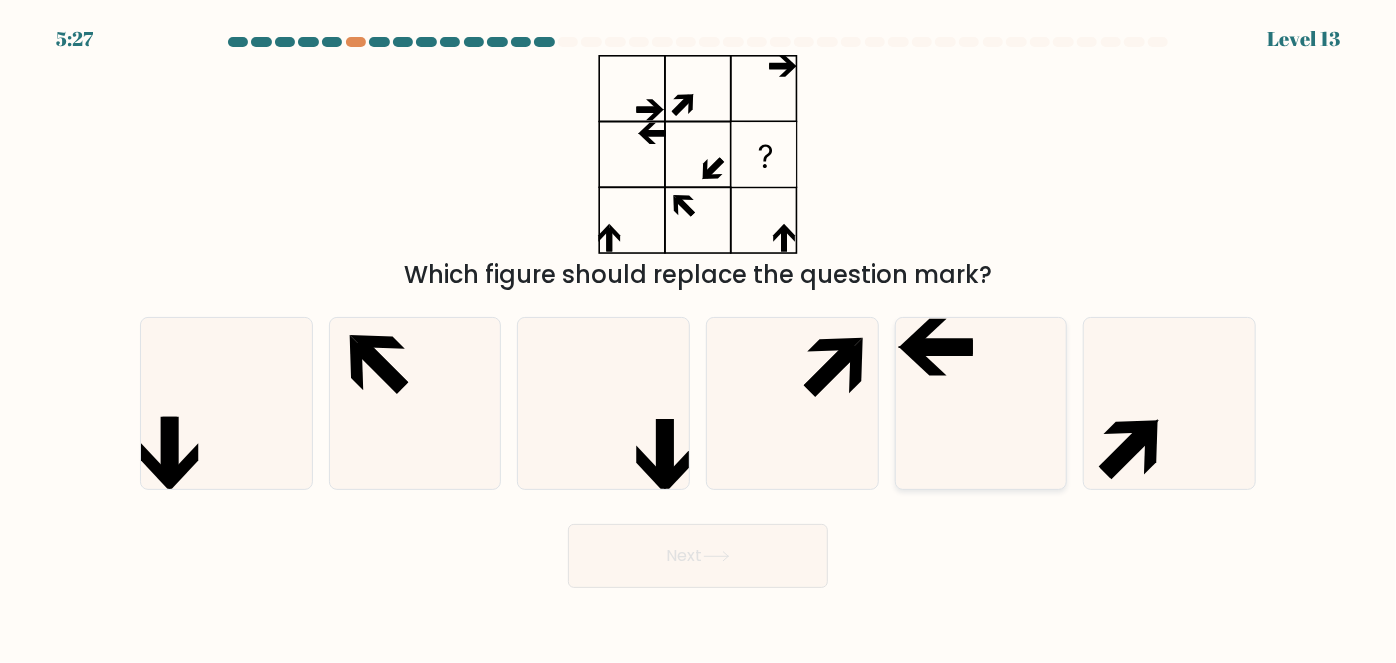 click 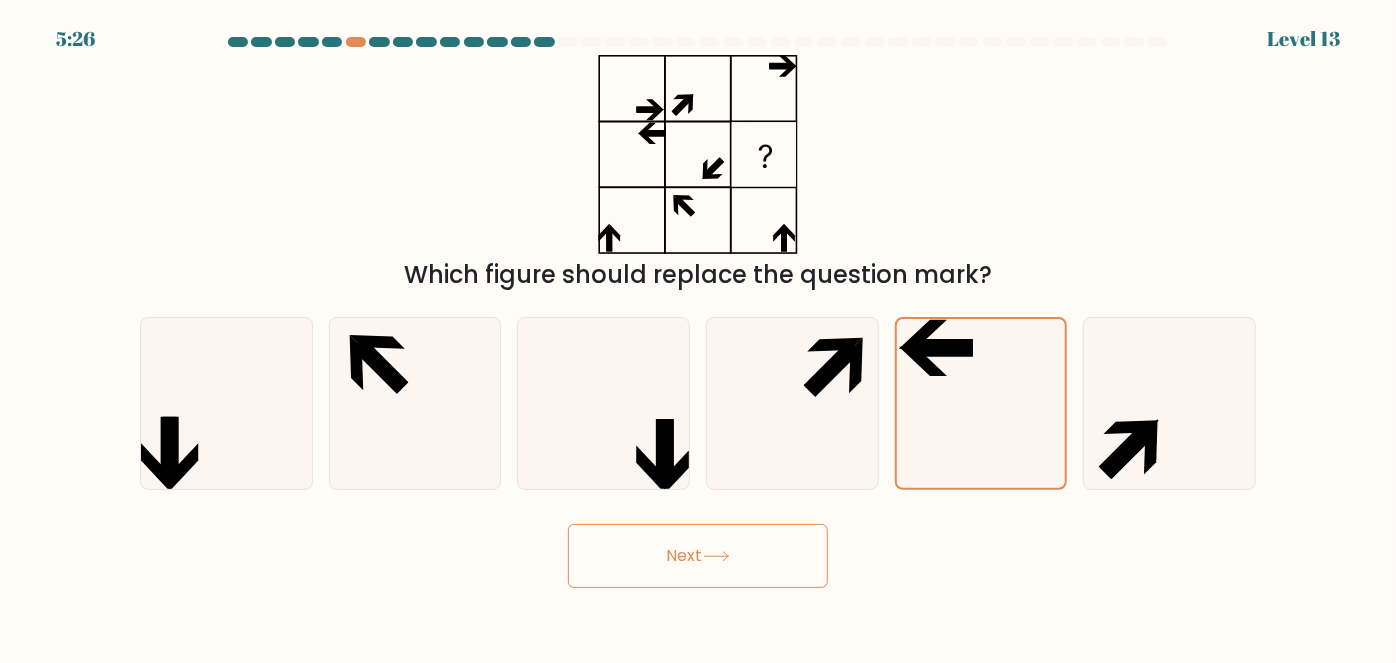 click on "Next" at bounding box center (698, 551) 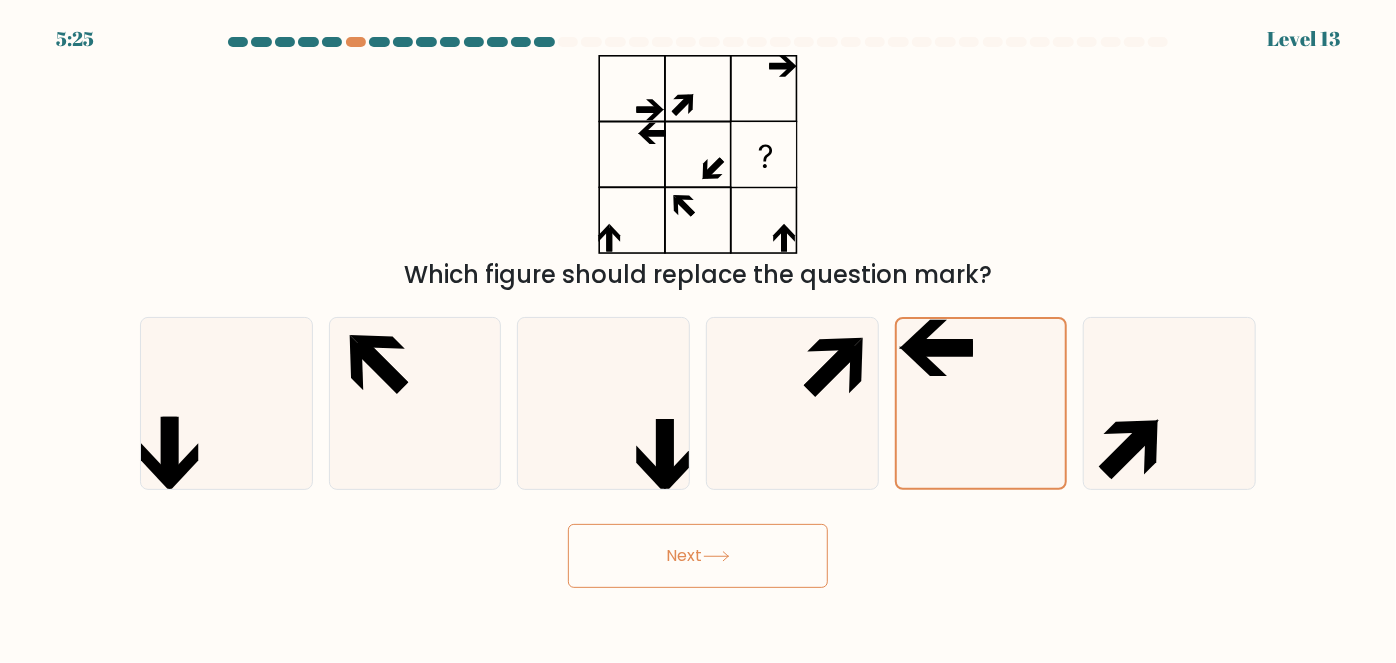 click on "Next" at bounding box center [698, 556] 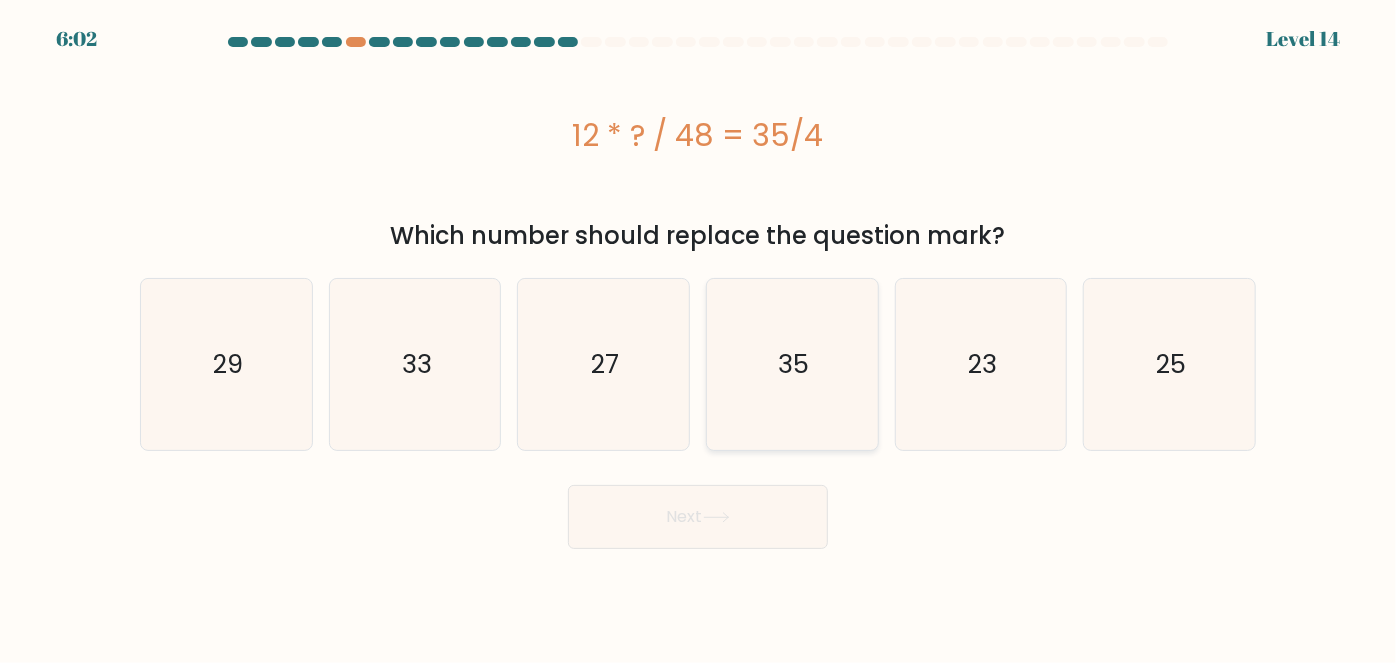 click on "35" 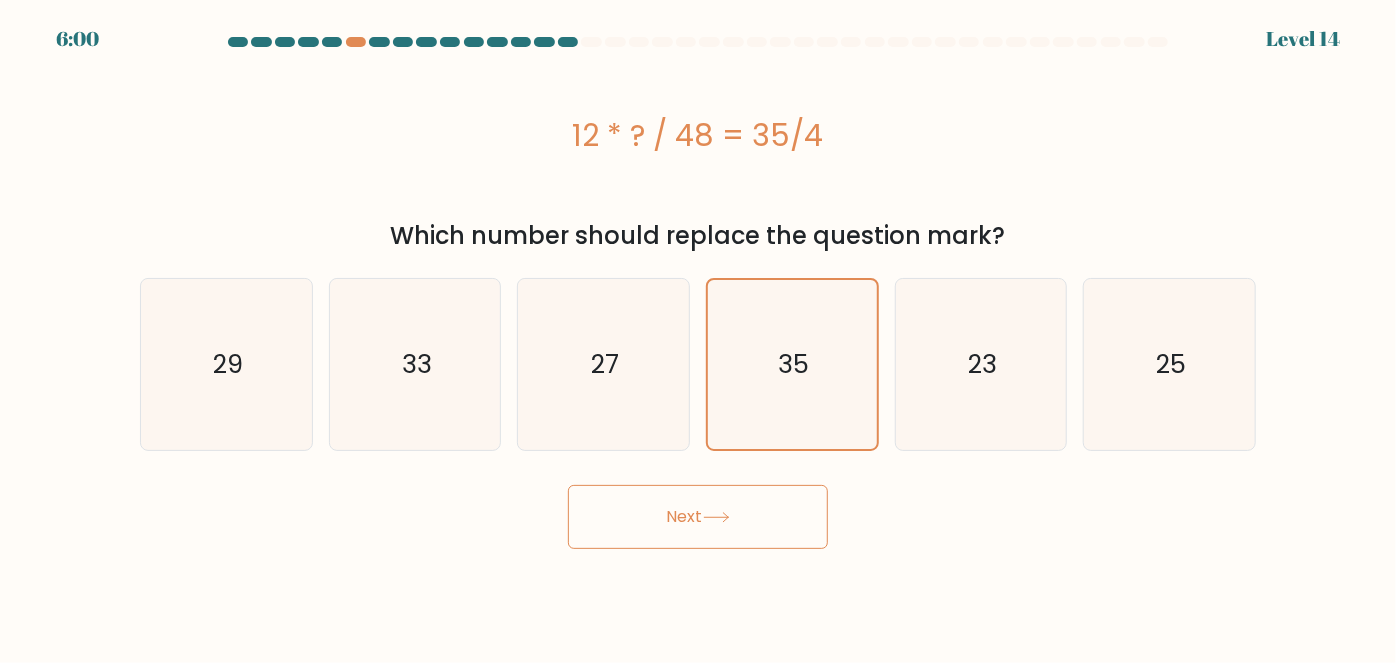 click on "Next" at bounding box center [698, 517] 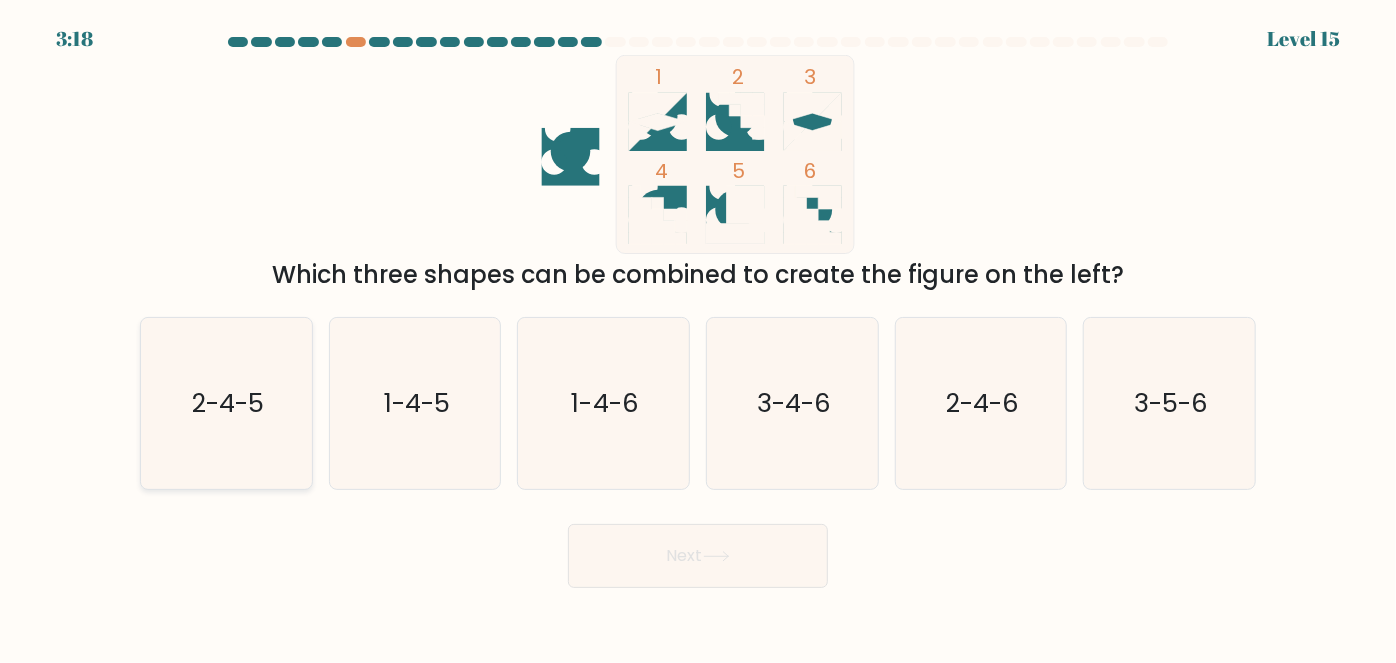 click on "2-4-5" 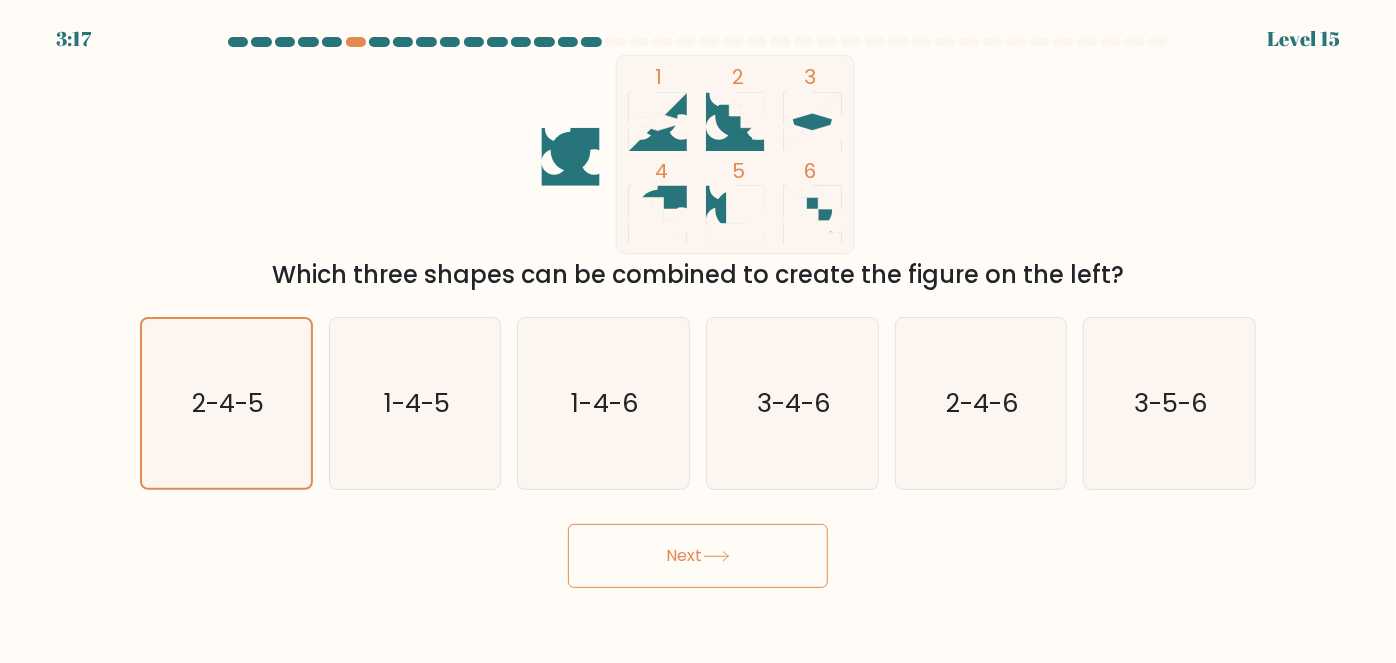 click on "Next" at bounding box center [698, 556] 